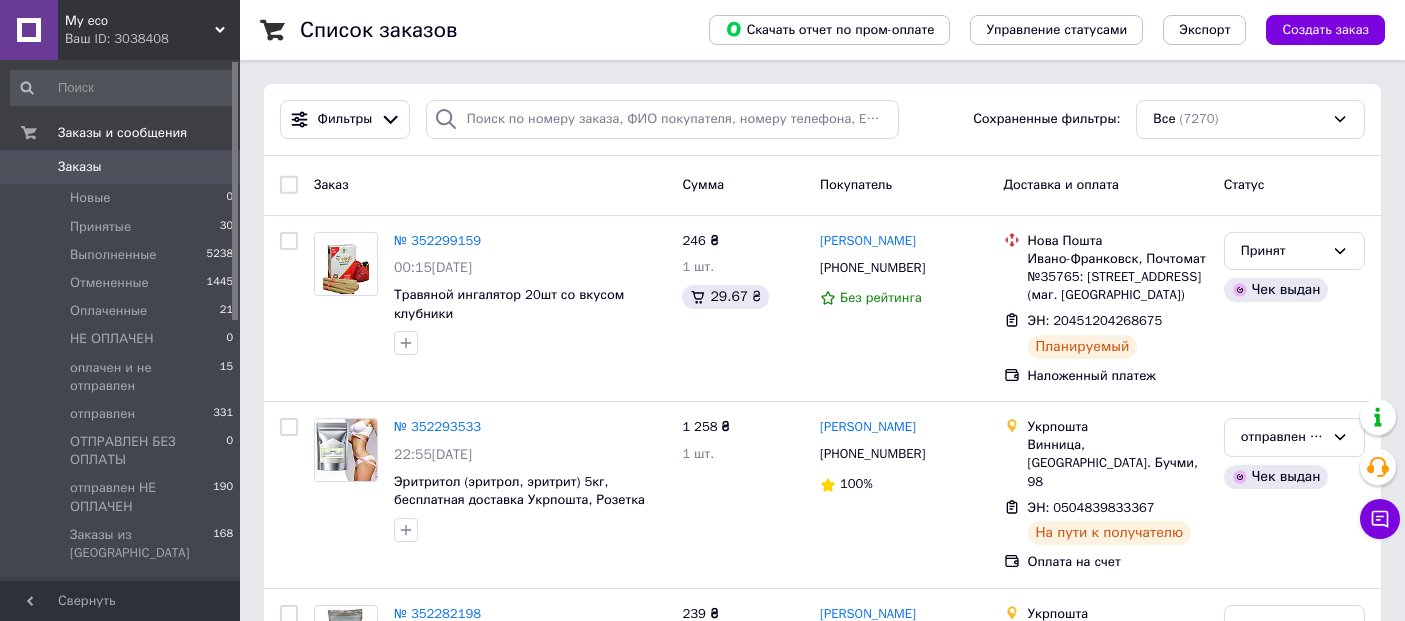 scroll, scrollTop: 0, scrollLeft: 0, axis: both 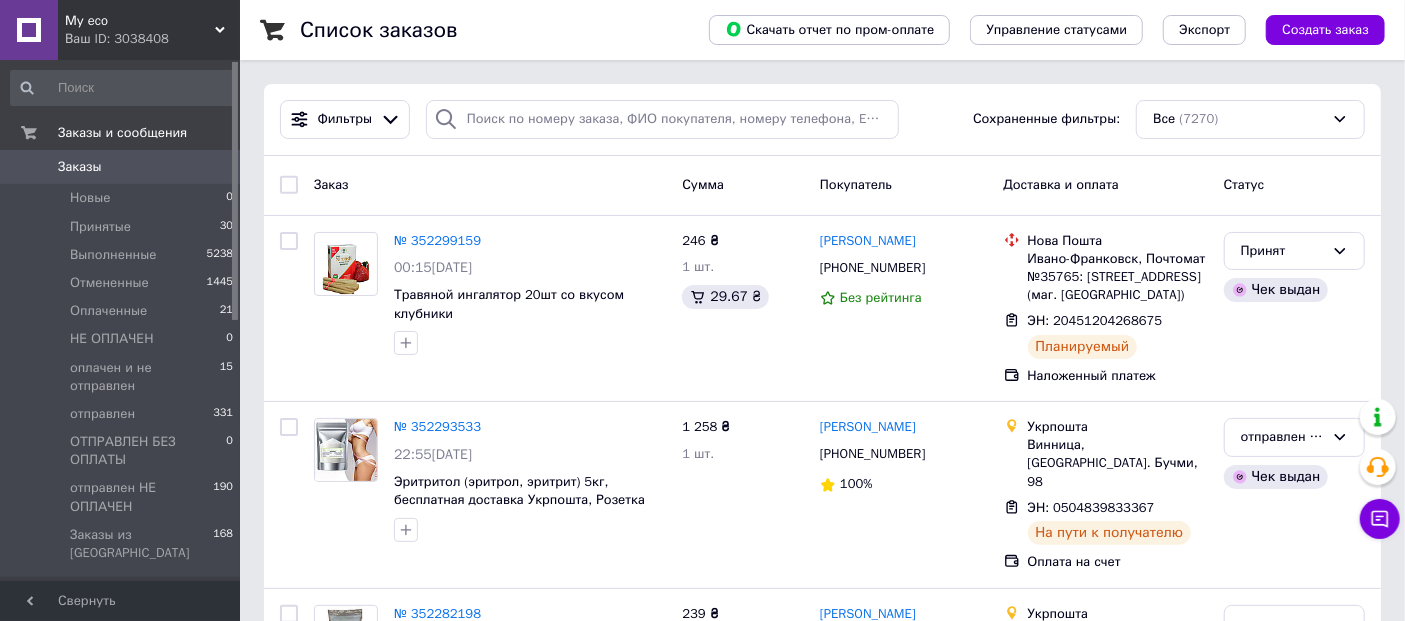 click on "Заказы" at bounding box center [80, 167] 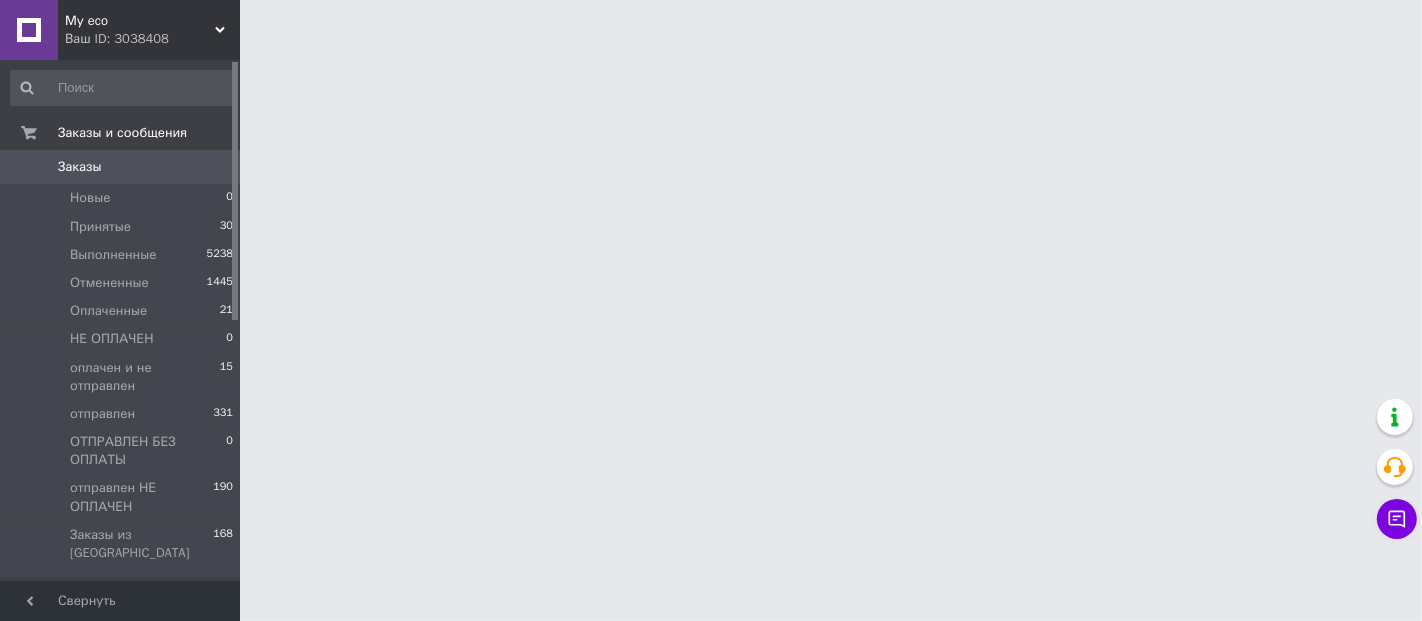 click on "Заказы" at bounding box center [80, 167] 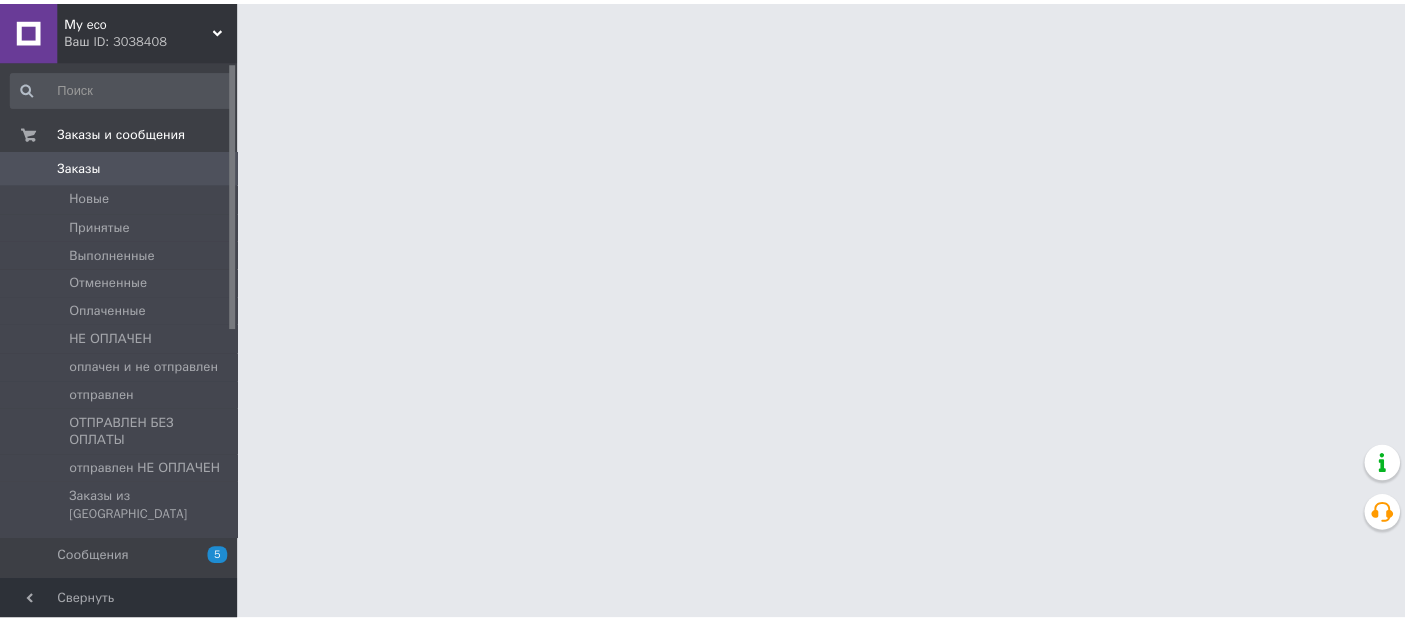 scroll, scrollTop: 0, scrollLeft: 0, axis: both 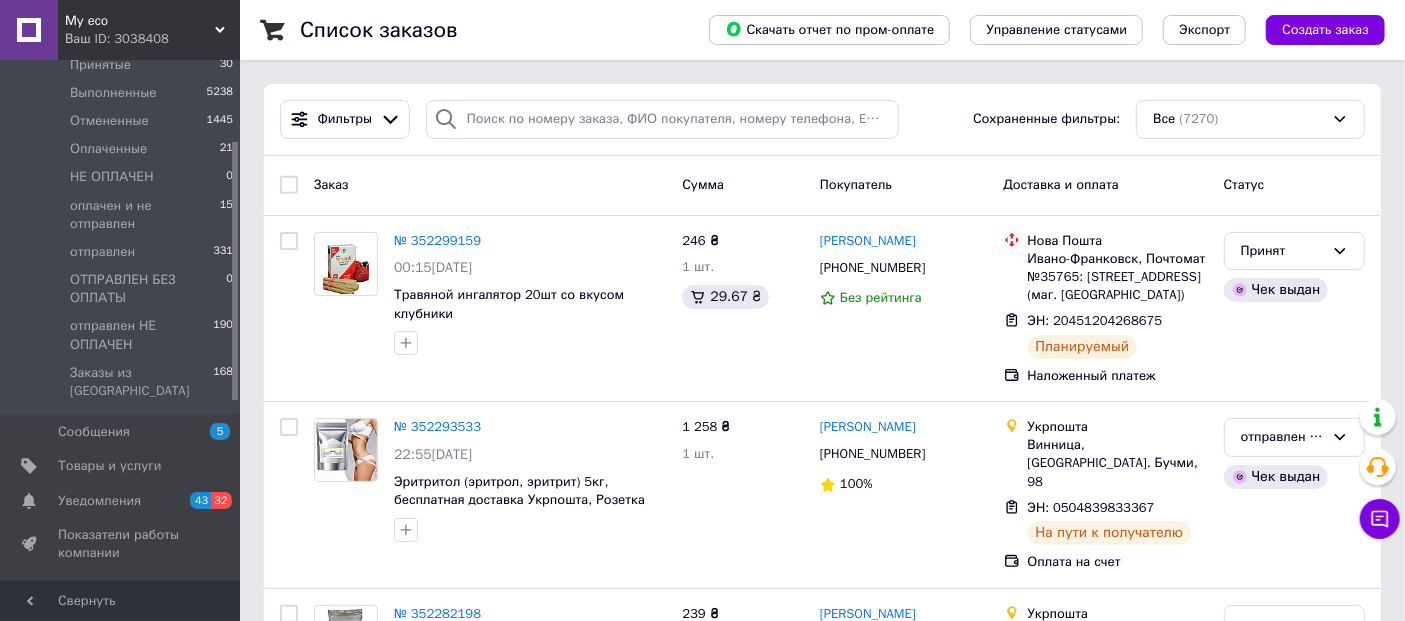 drag, startPoint x: 234, startPoint y: 264, endPoint x: 232, endPoint y: 344, distance: 80.024994 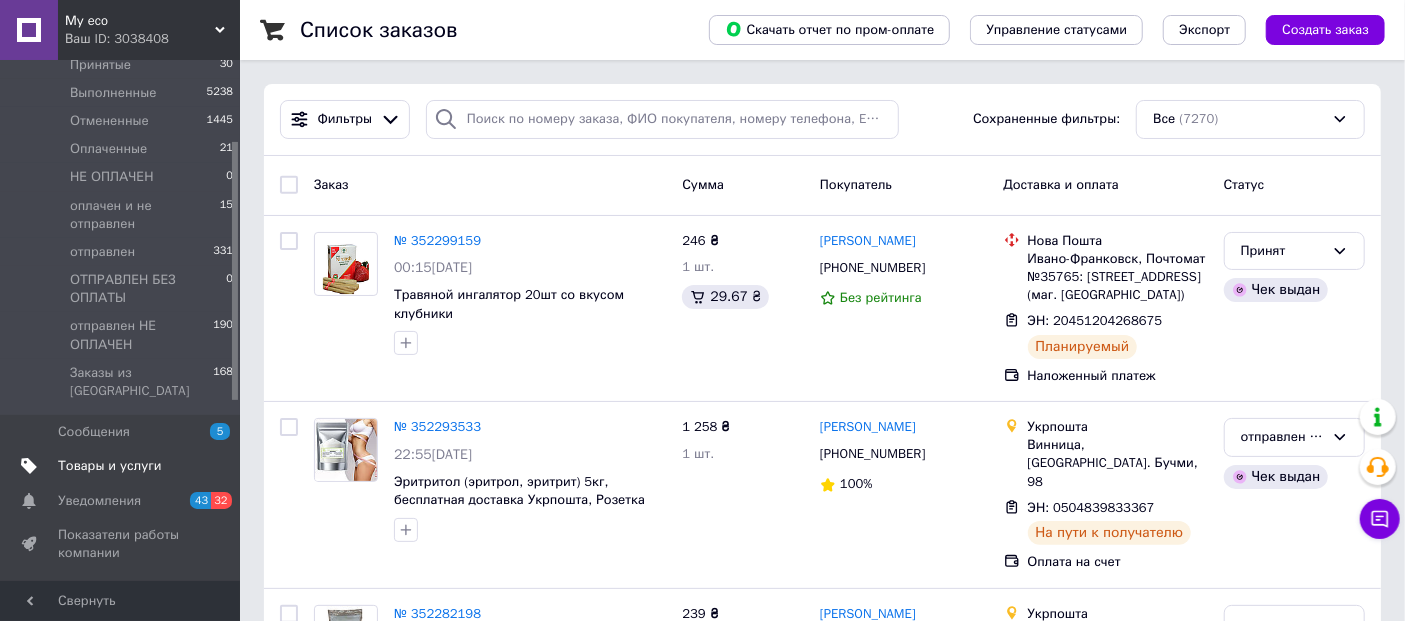 click on "Товары и услуги" at bounding box center (110, 466) 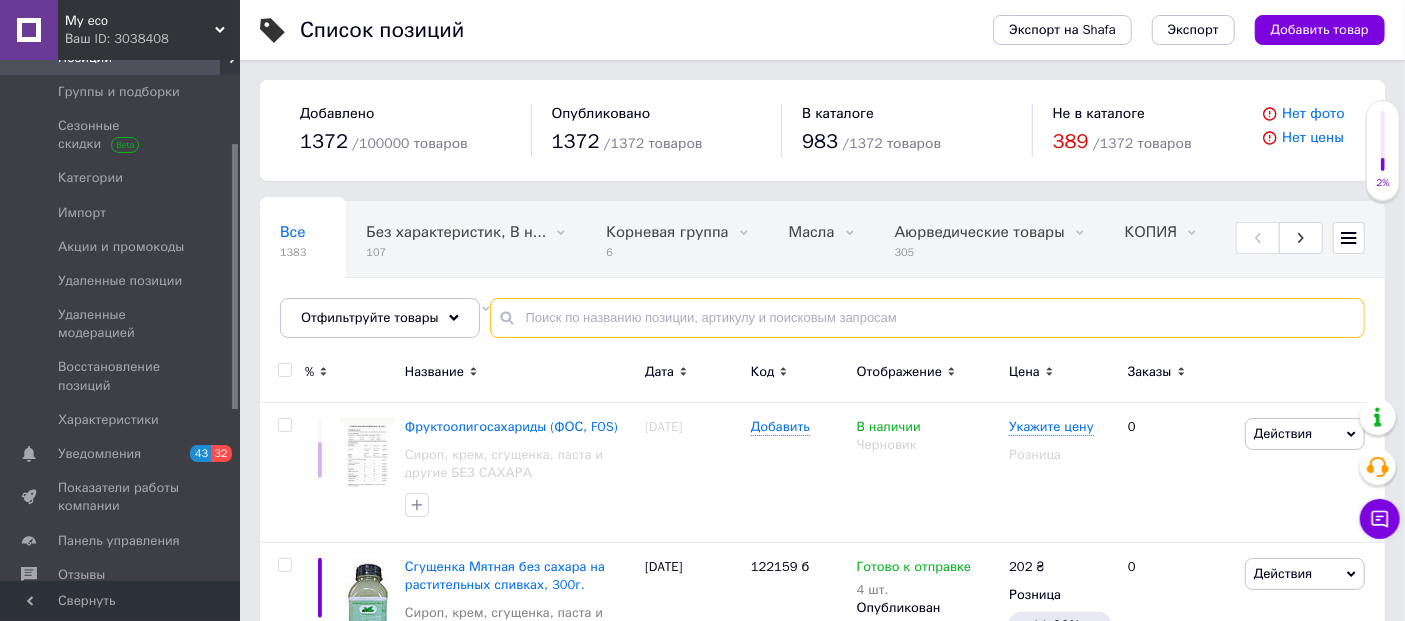 click at bounding box center (927, 318) 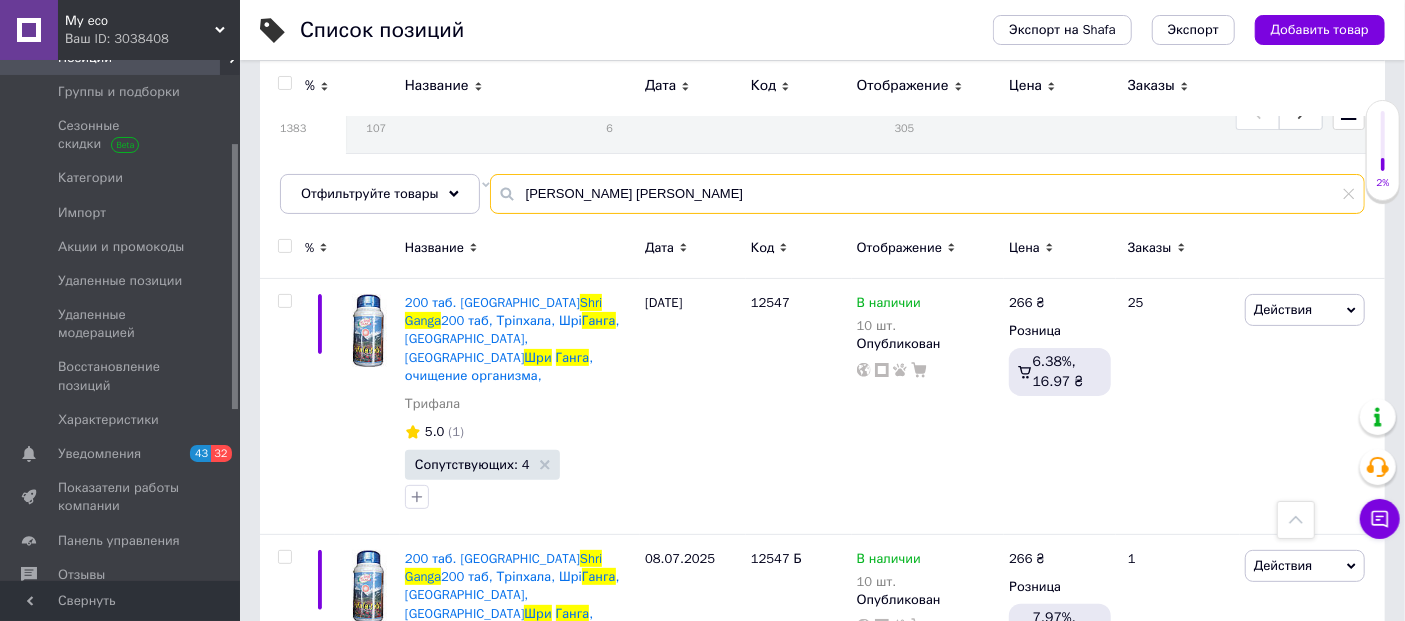 scroll, scrollTop: 0, scrollLeft: 0, axis: both 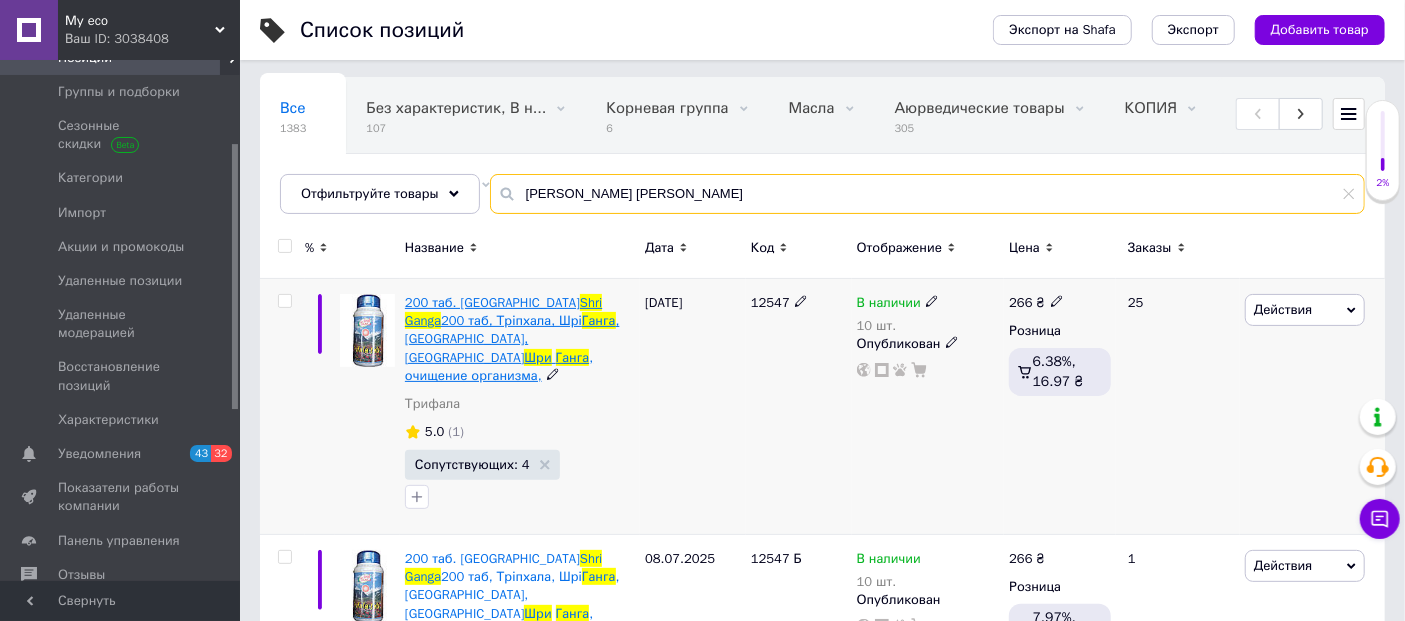 type on "Шри Ганга Shri Ganga" 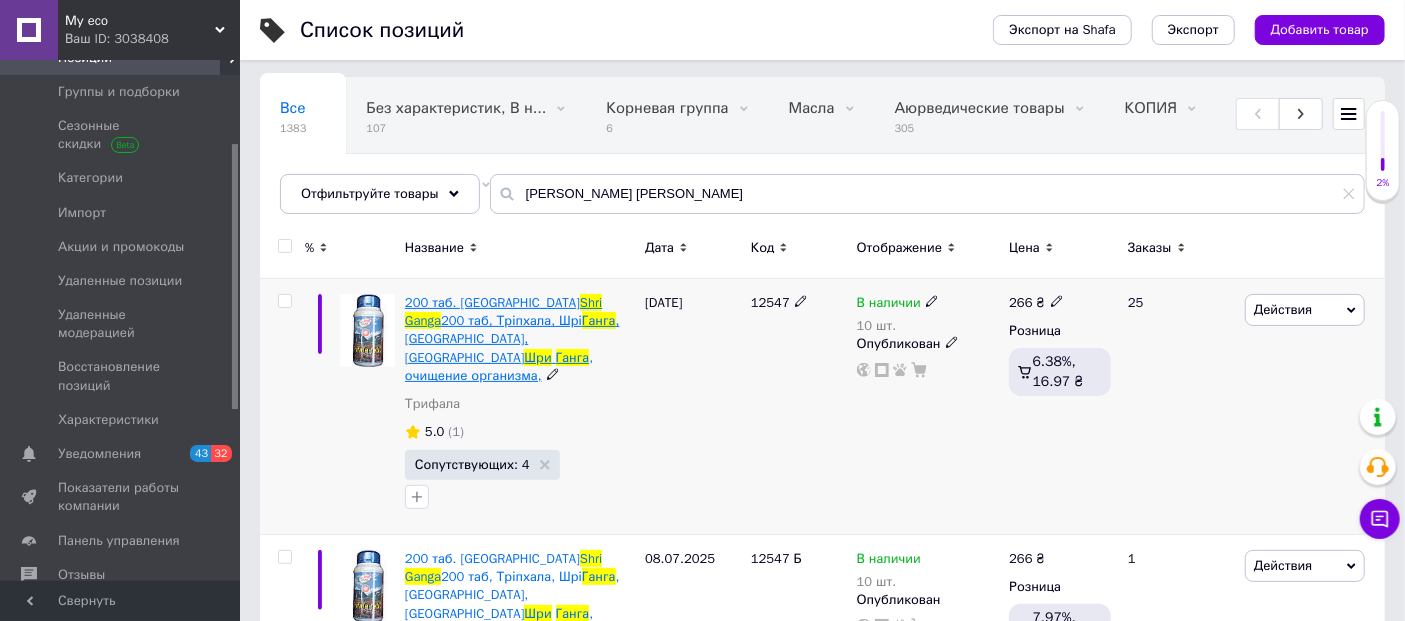 click on "200 таб. Трифала" at bounding box center [492, 302] 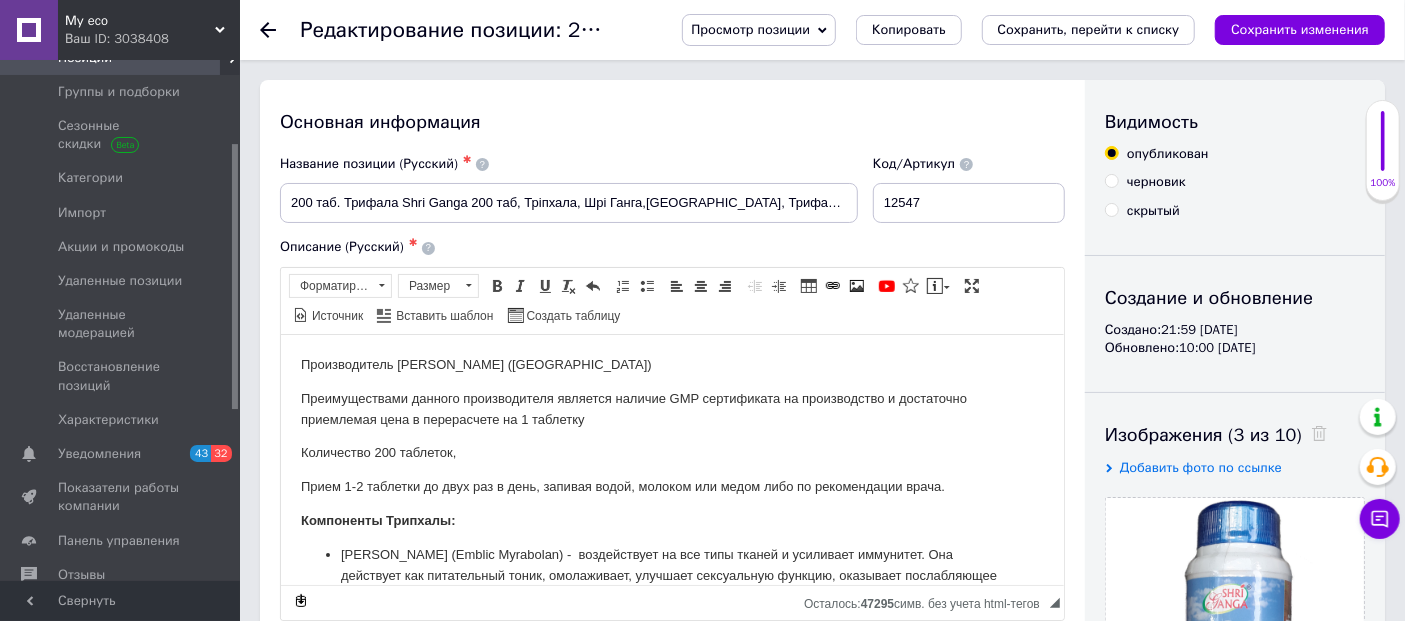 scroll, scrollTop: 0, scrollLeft: 0, axis: both 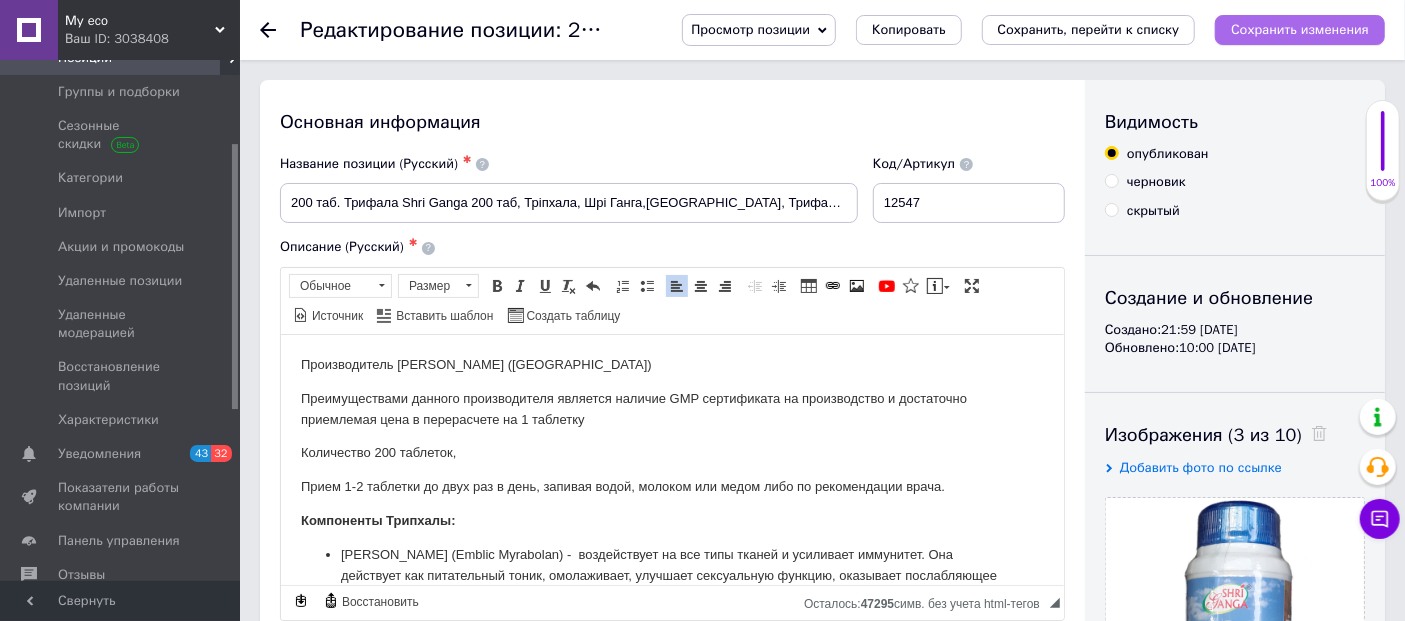 click on "Сохранить изменения" at bounding box center (1300, 29) 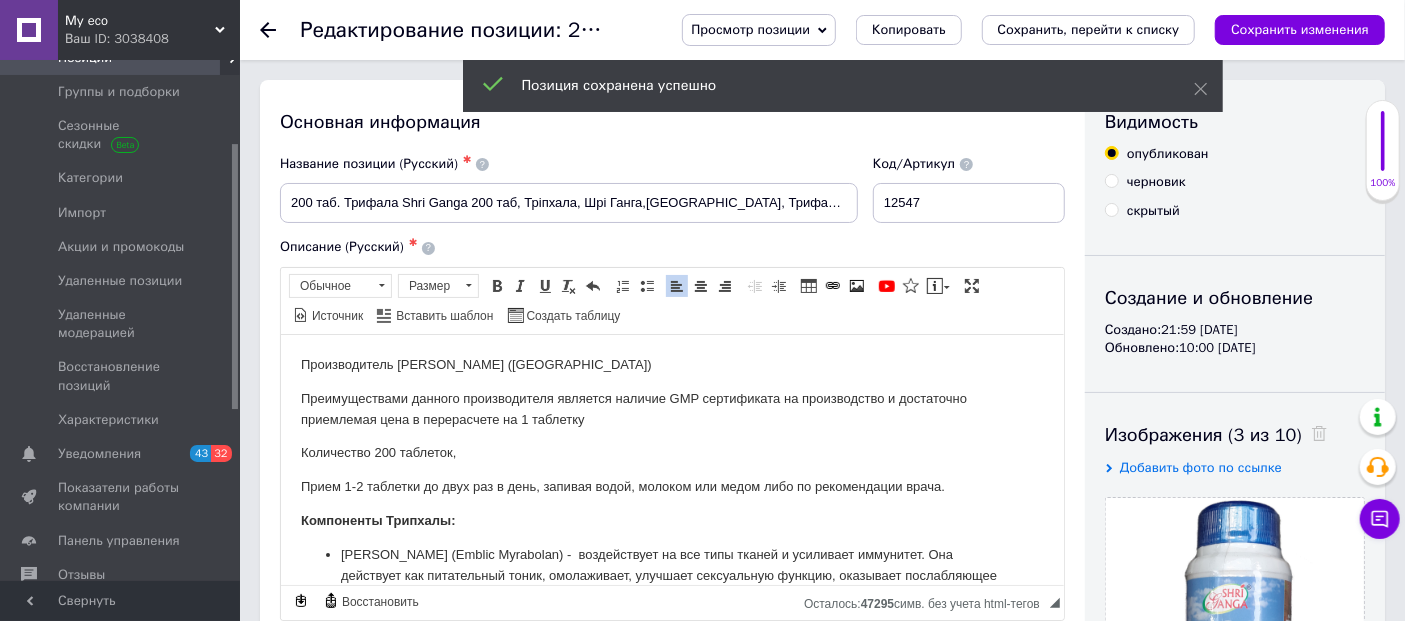 click 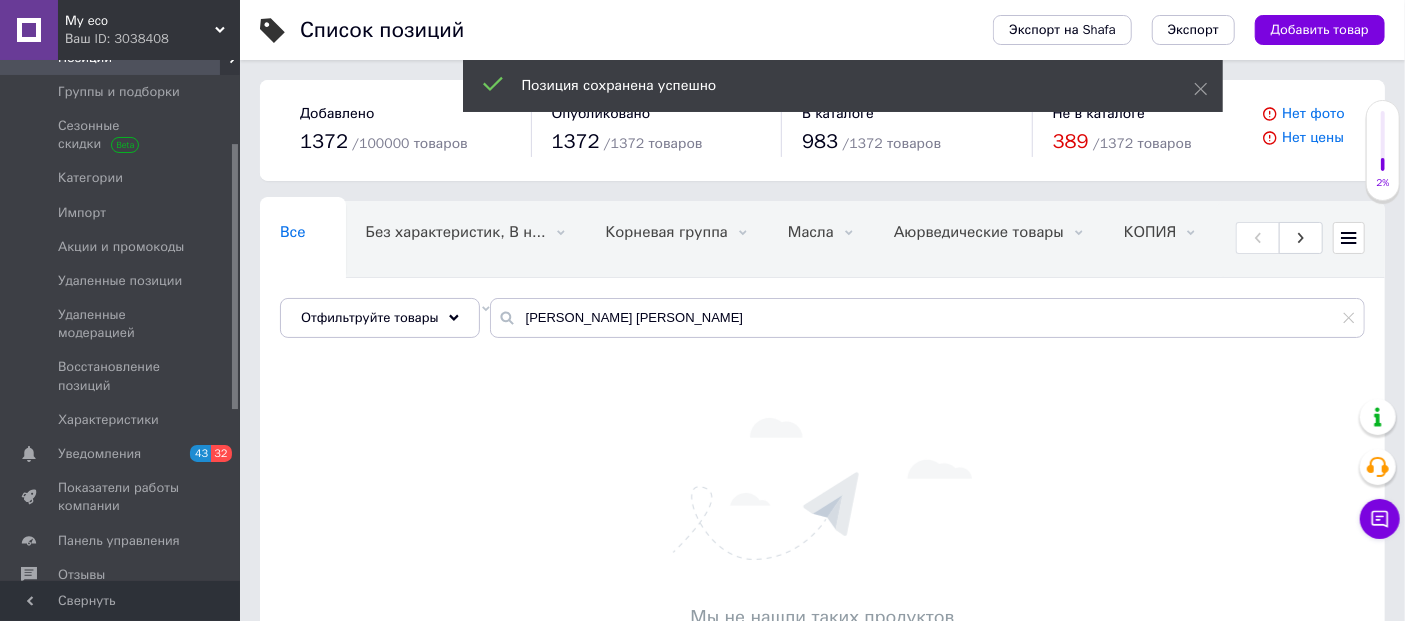 click on "Опубликовано 1372   / 1372   товаров" at bounding box center [657, 130] 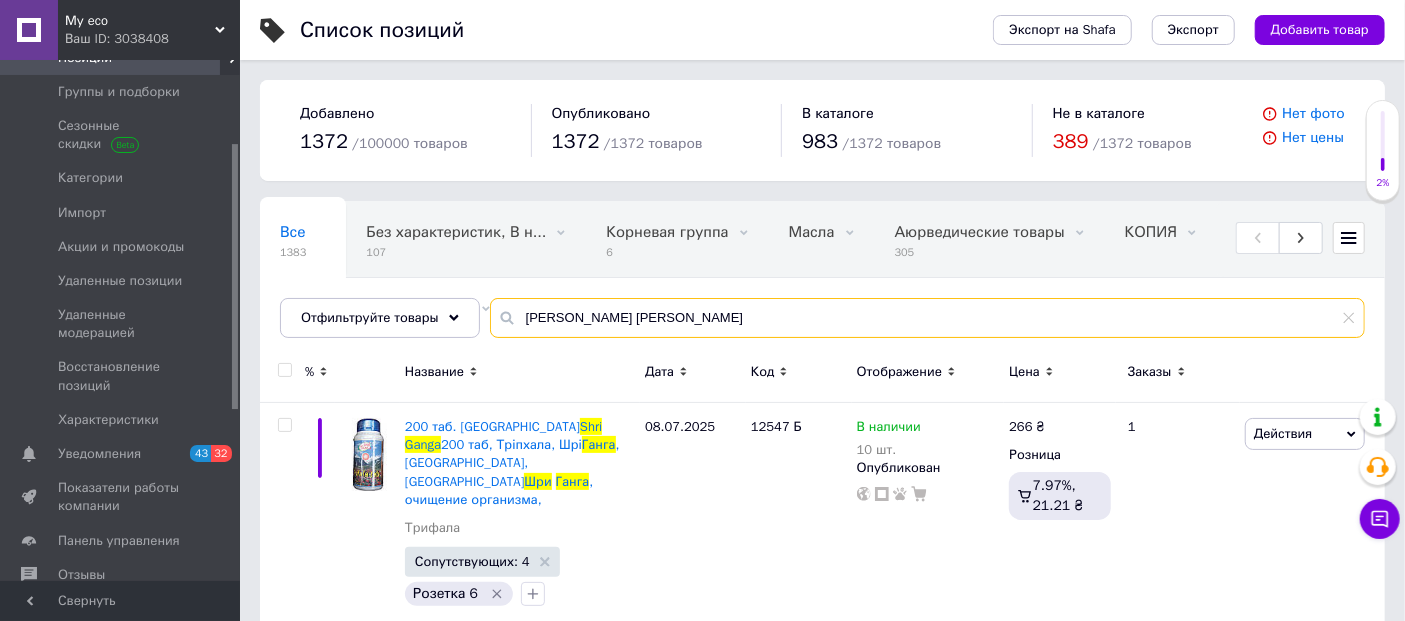 drag, startPoint x: 700, startPoint y: 336, endPoint x: 478, endPoint y: 318, distance: 222.72853 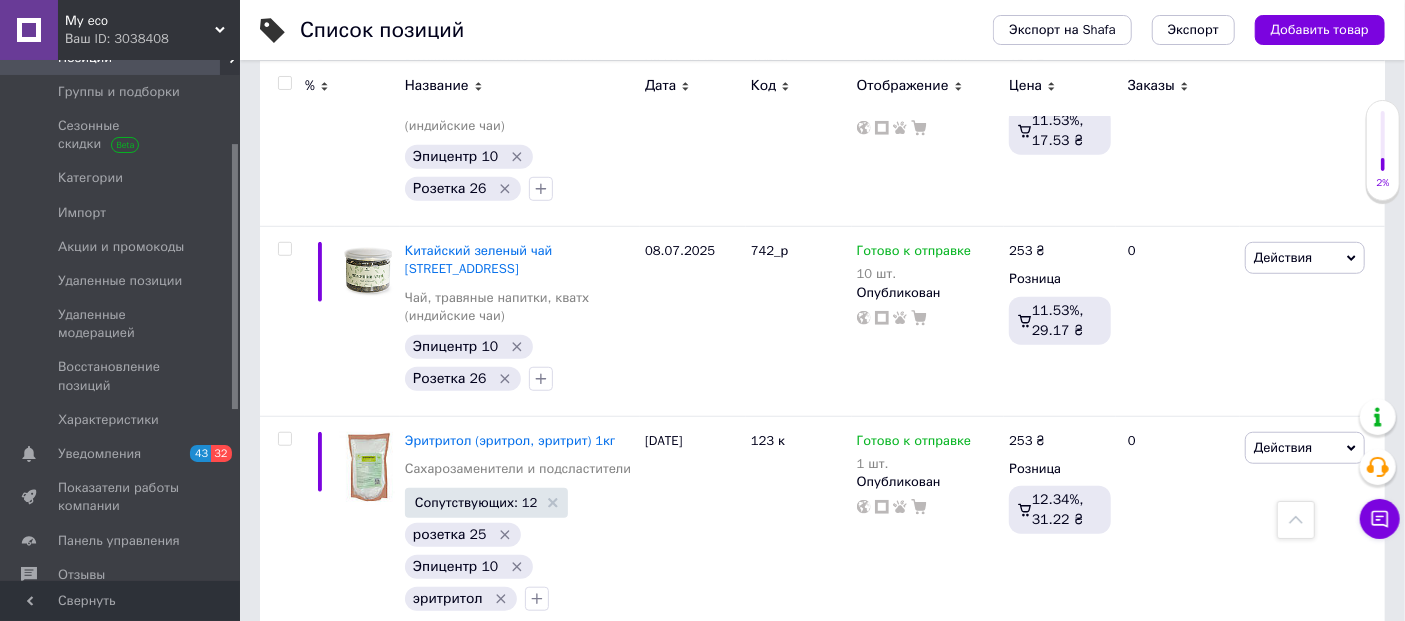 scroll, scrollTop: 805, scrollLeft: 0, axis: vertical 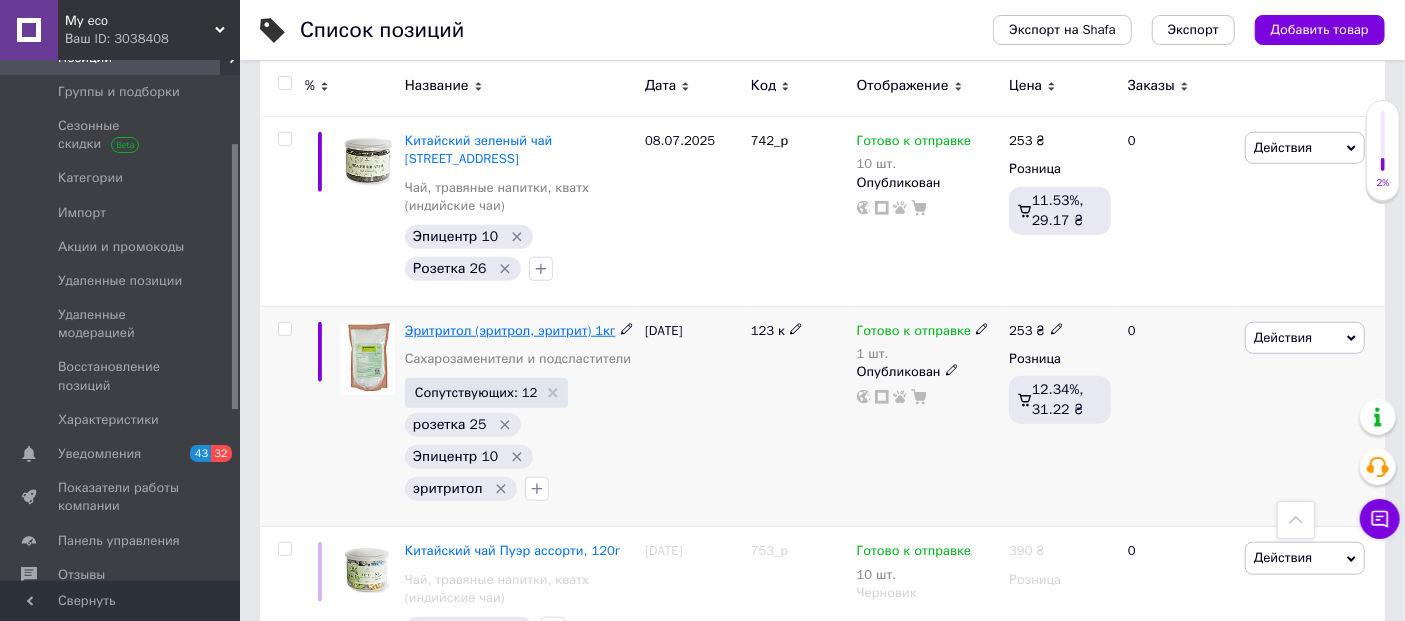 click on "Эритритол (эритрол, эритрит) 1кг" at bounding box center (510, 330) 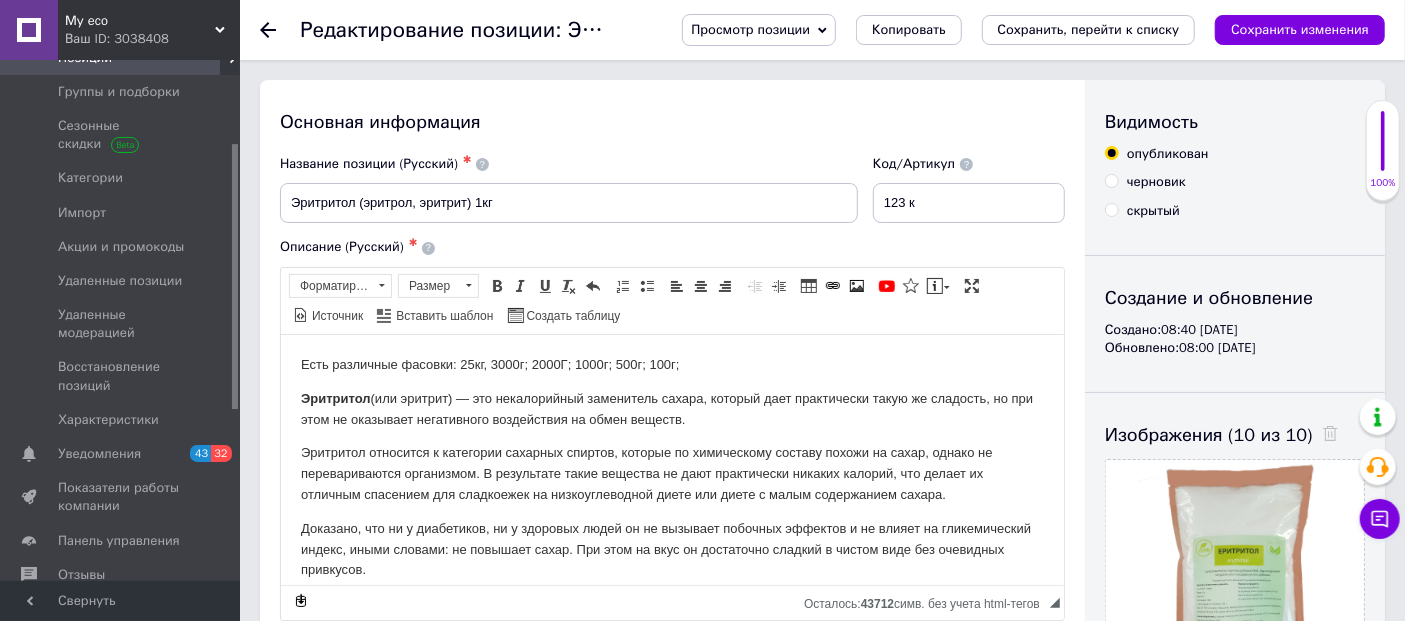 scroll, scrollTop: 0, scrollLeft: 0, axis: both 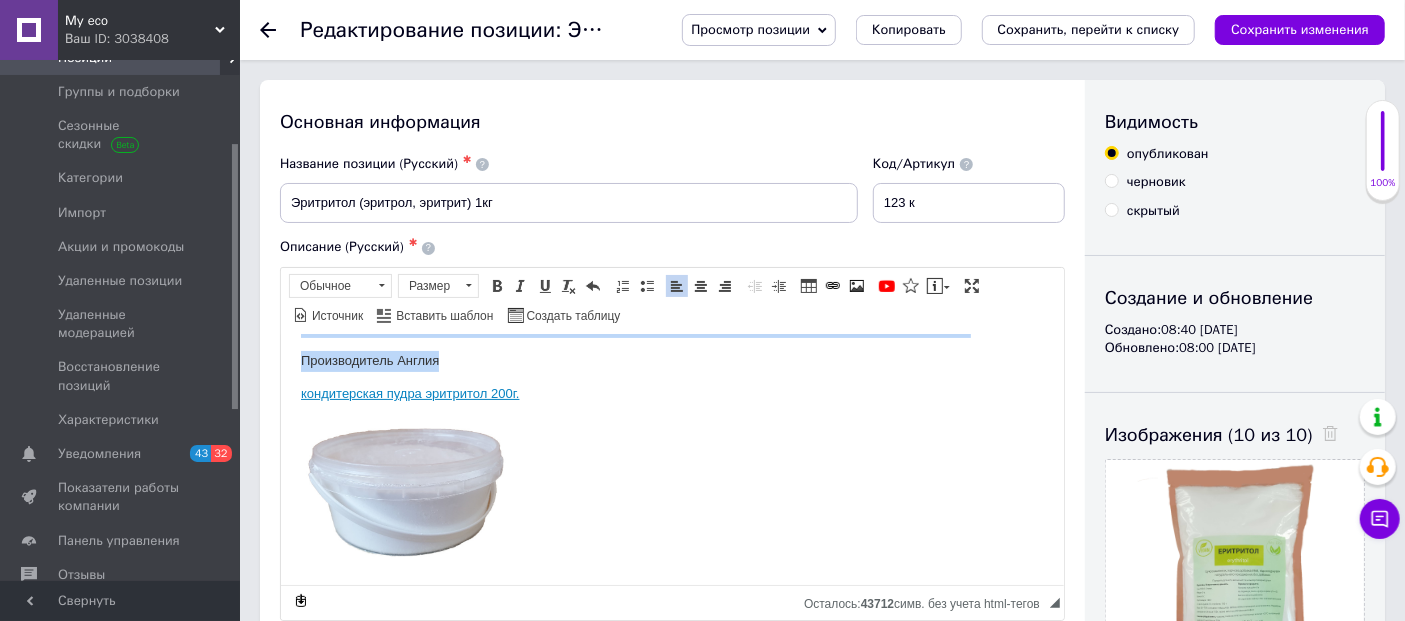 drag, startPoint x: 300, startPoint y: 397, endPoint x: 561, endPoint y: 359, distance: 263.75177 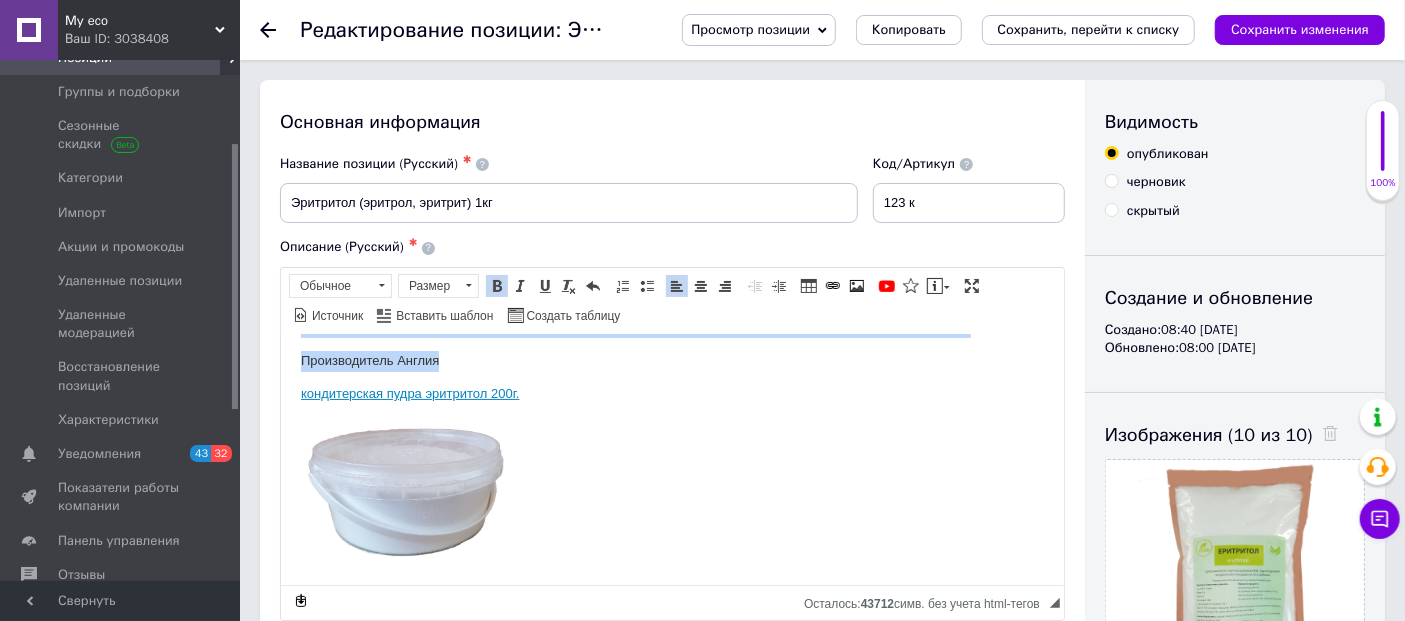 click on "Производитель Англия" at bounding box center [671, 360] 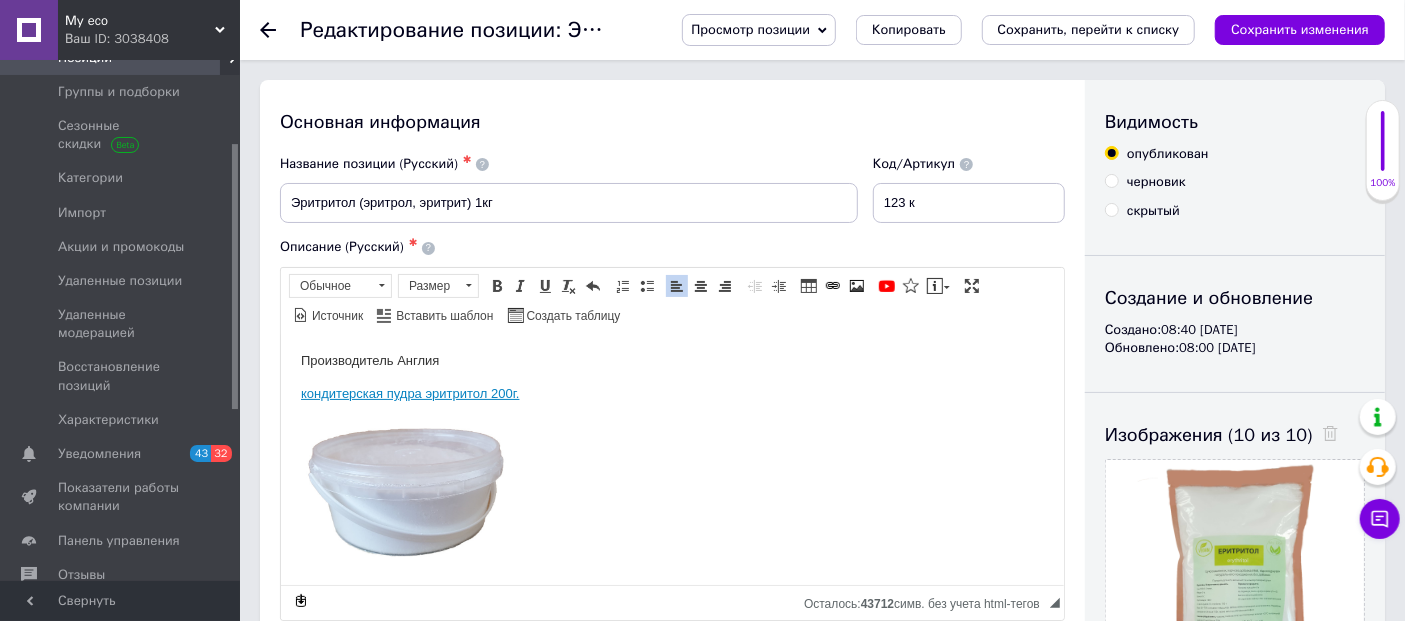 click on "Производитель Англия" at bounding box center [671, 360] 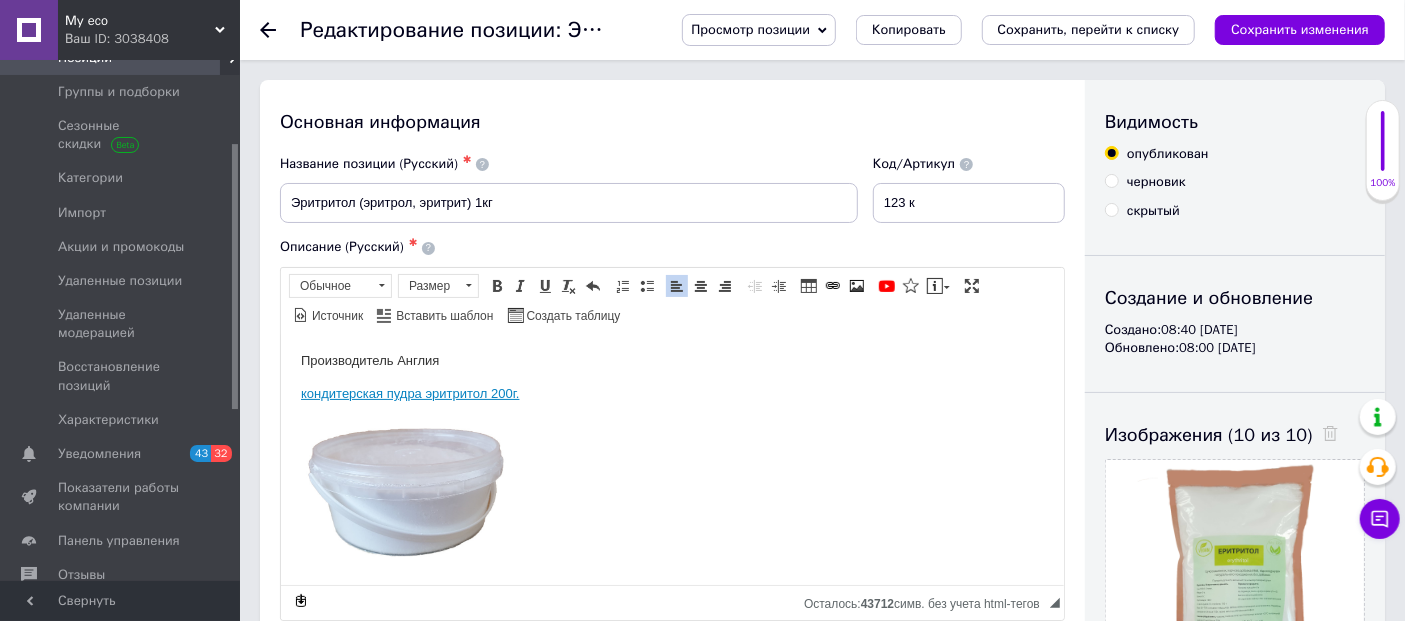 type 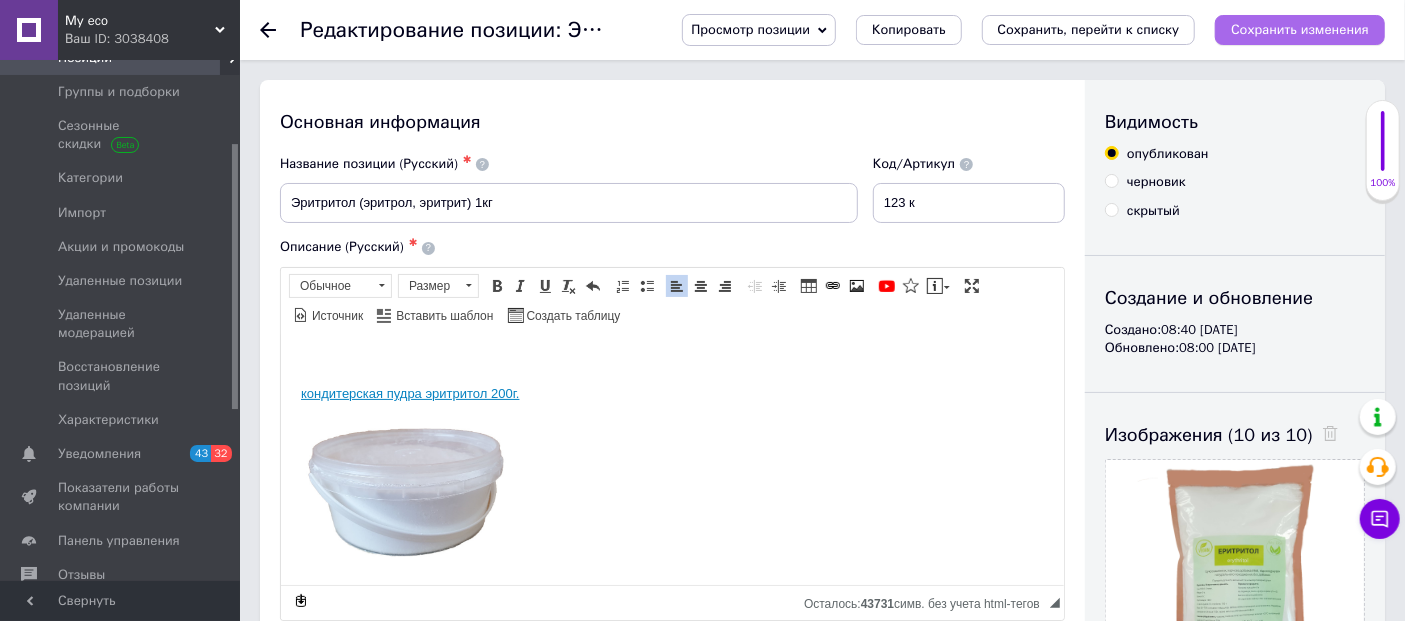 click on "Сохранить изменения" at bounding box center (1300, 29) 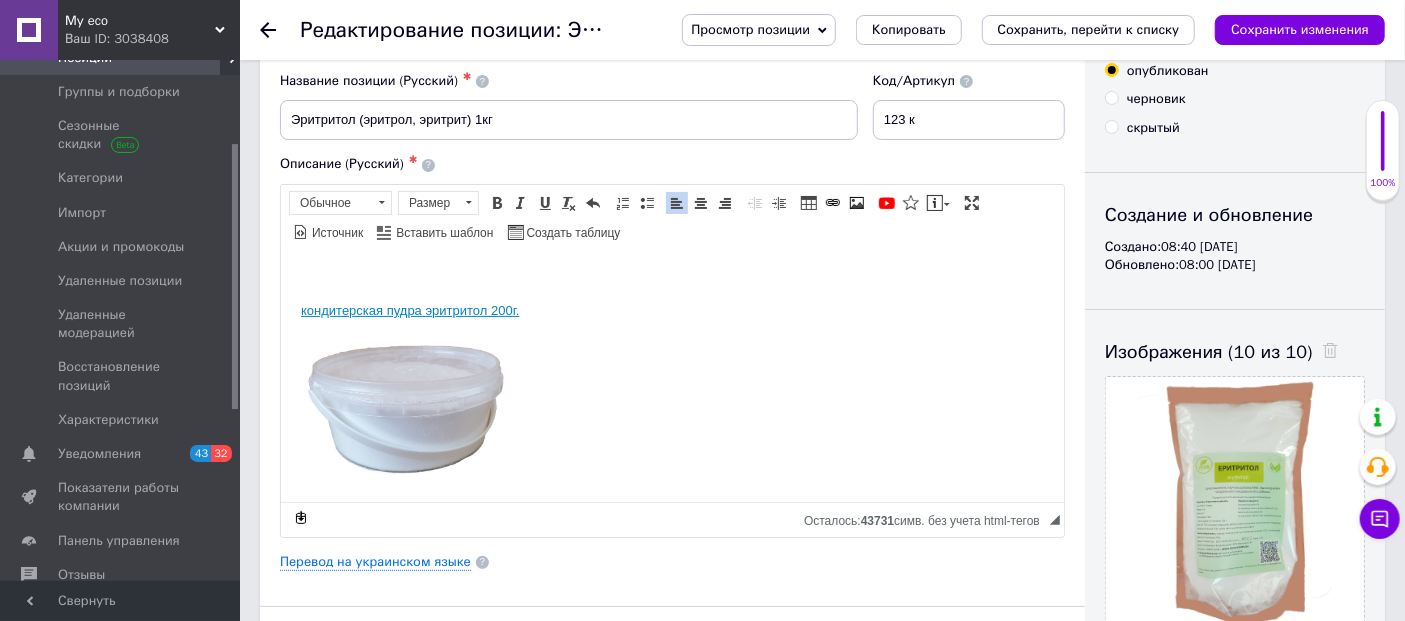 scroll, scrollTop: 0, scrollLeft: 0, axis: both 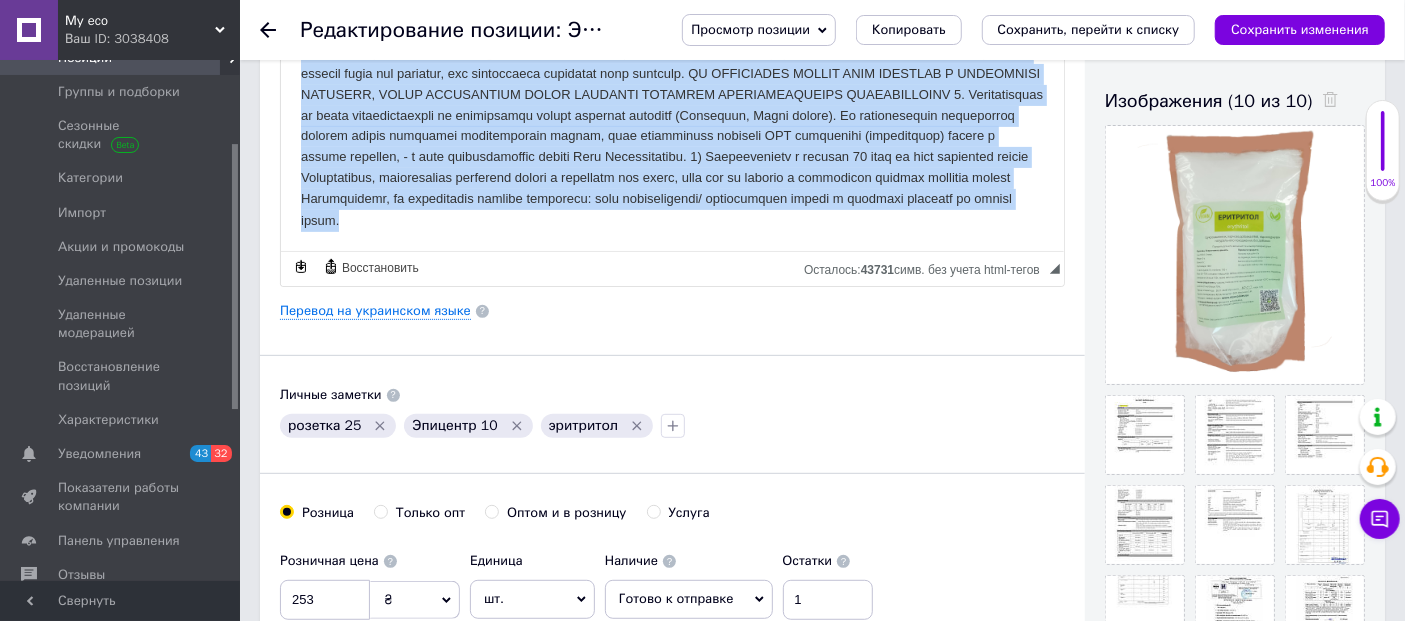 drag, startPoint x: 314, startPoint y: 109, endPoint x: 595, endPoint y: 234, distance: 307.54837 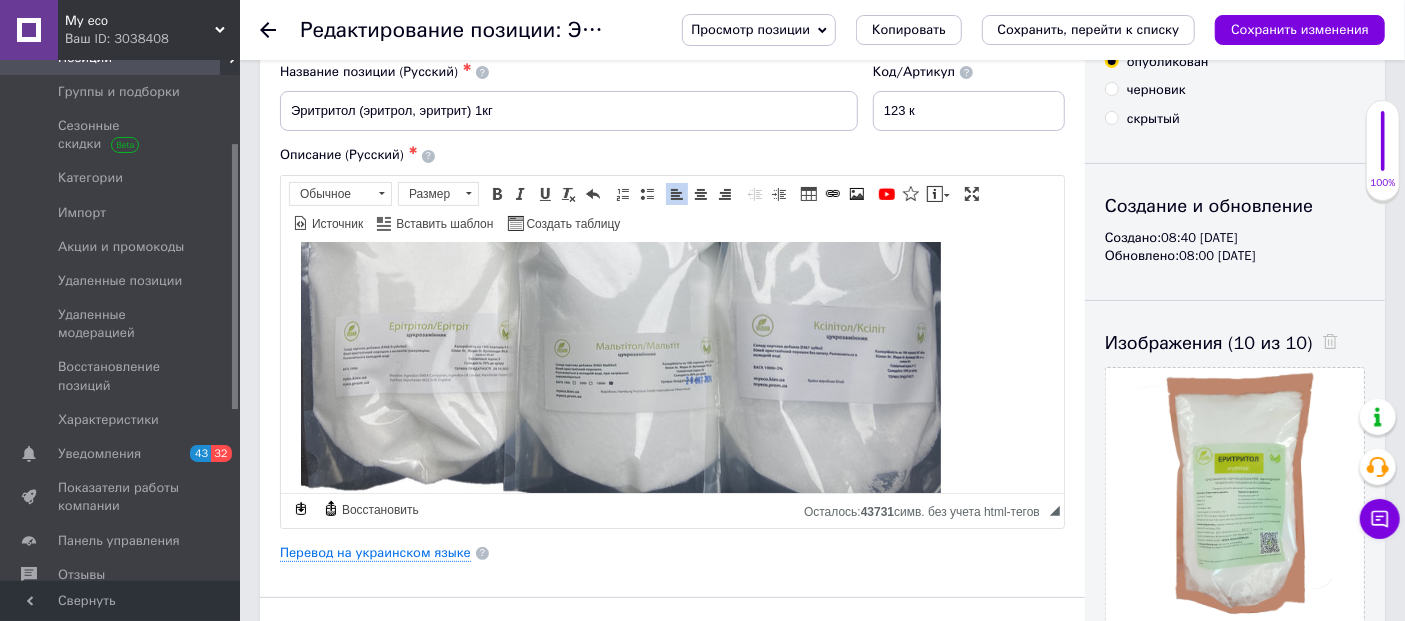 scroll, scrollTop: 1052, scrollLeft: 0, axis: vertical 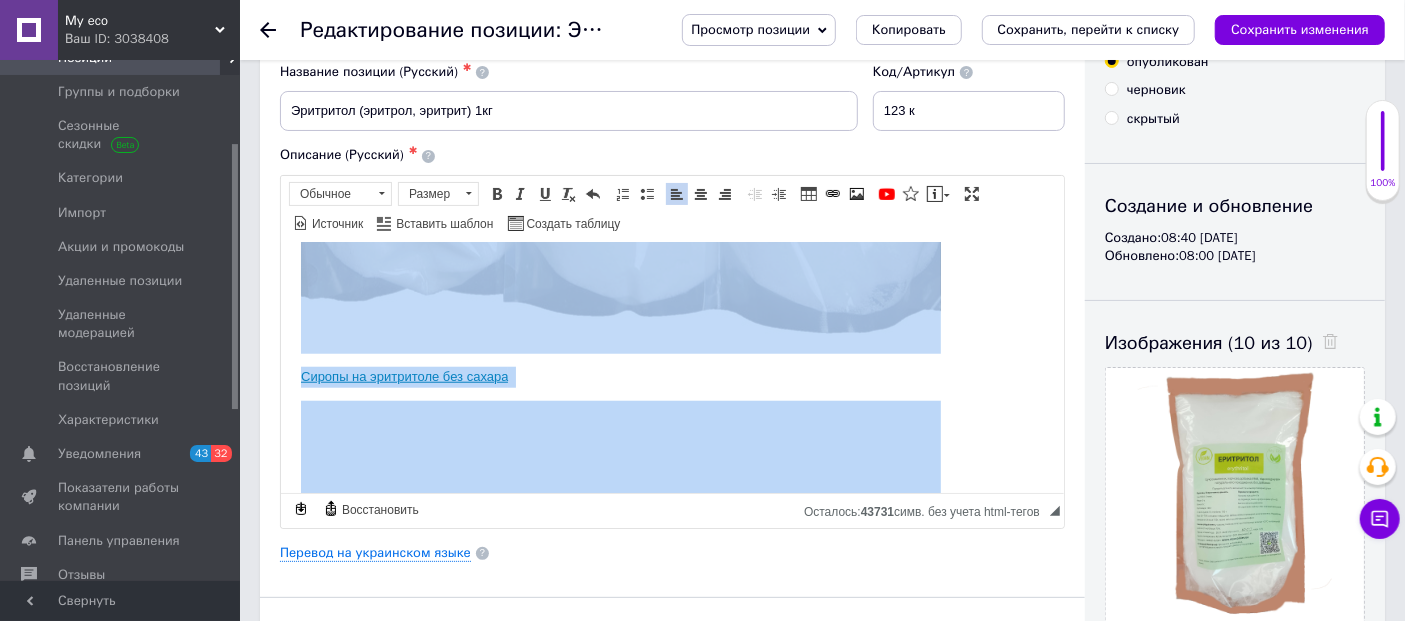 drag, startPoint x: 512, startPoint y: 463, endPoint x: 303, endPoint y: 276, distance: 280.44608 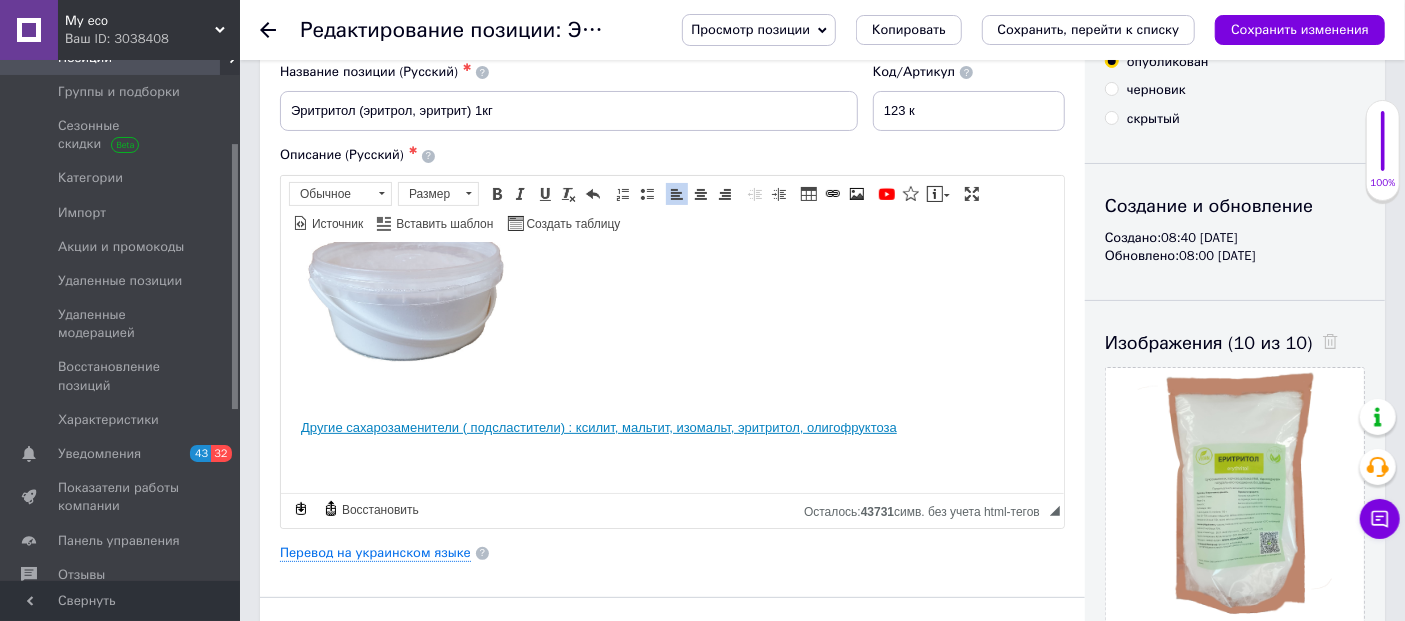 scroll, scrollTop: 443, scrollLeft: 0, axis: vertical 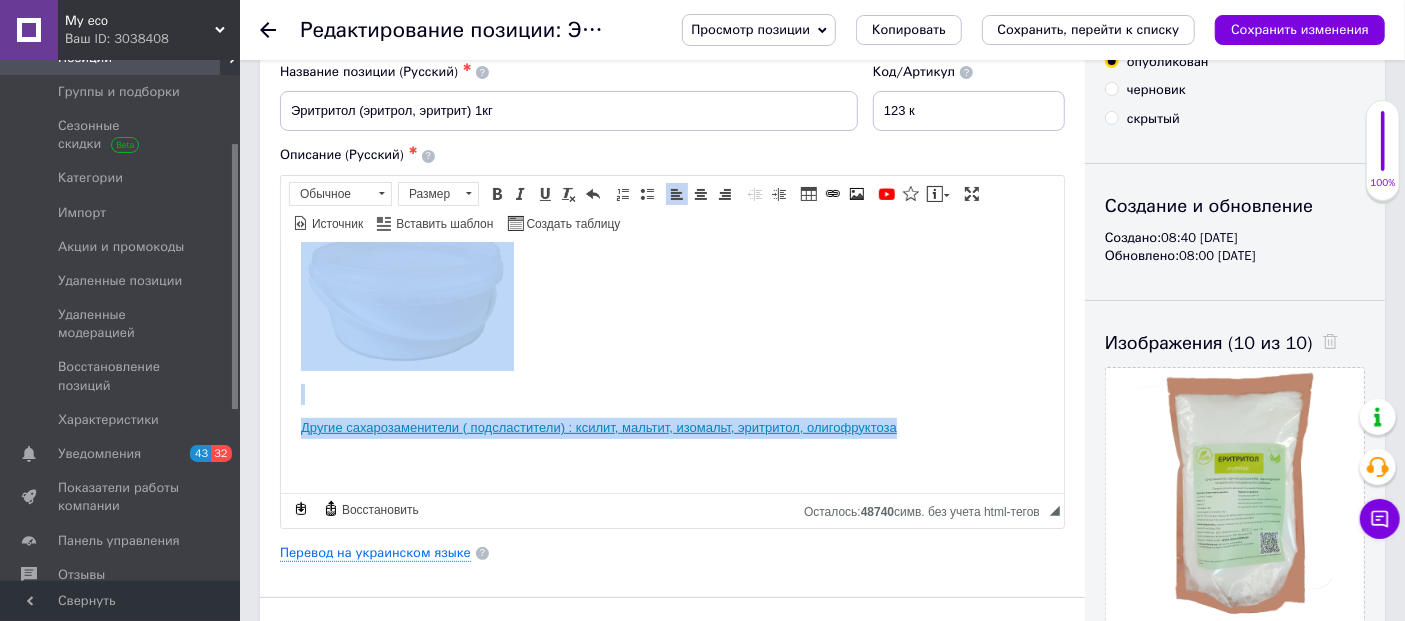 drag, startPoint x: 928, startPoint y: 431, endPoint x: 281, endPoint y: 283, distance: 663.71155 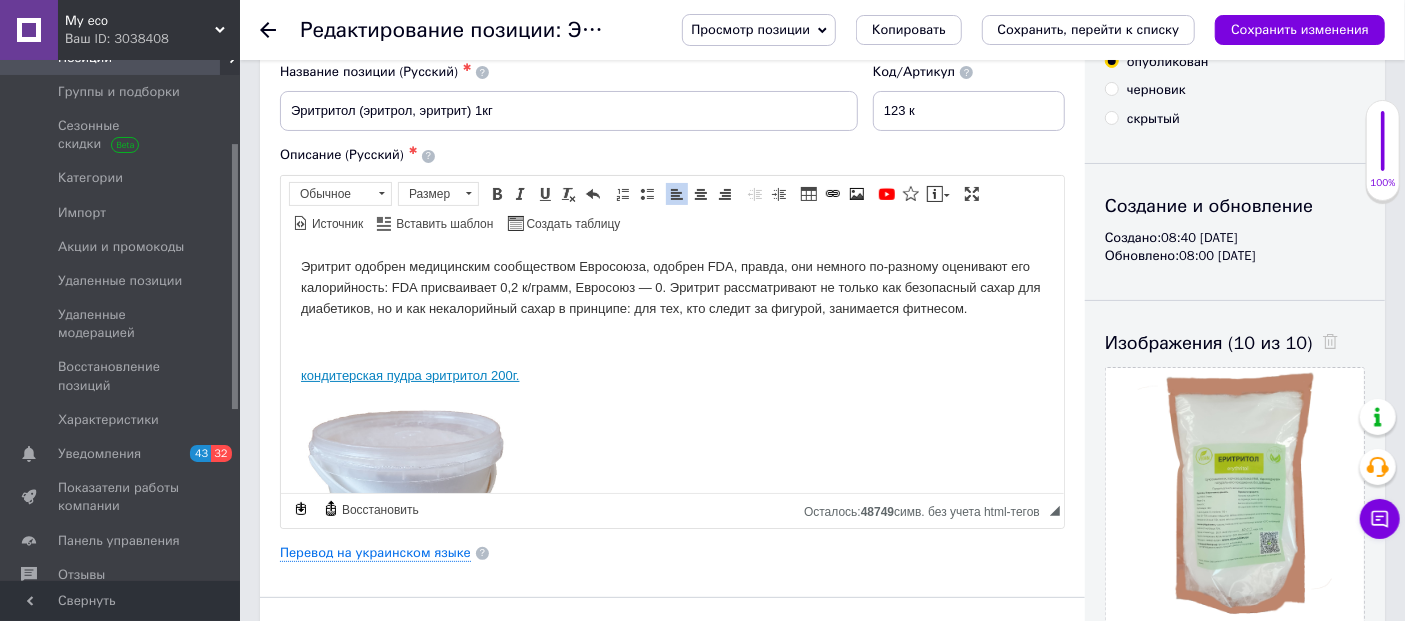 scroll, scrollTop: 231, scrollLeft: 0, axis: vertical 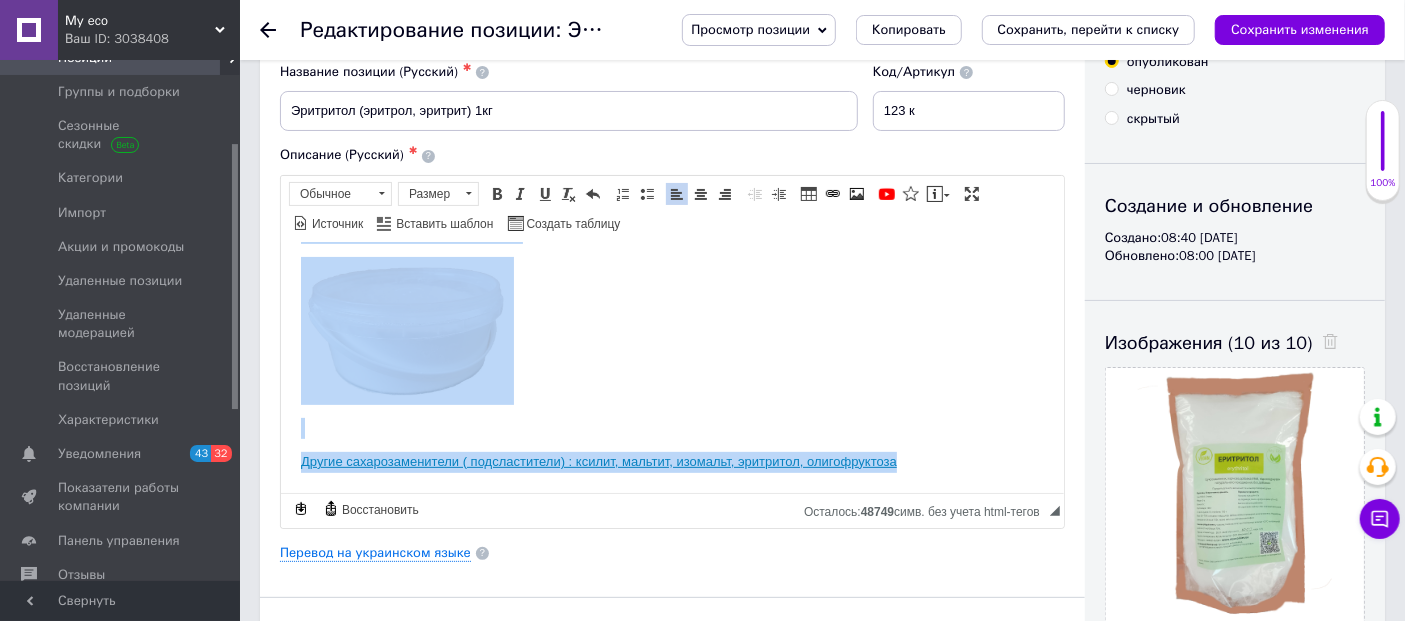 drag, startPoint x: 304, startPoint y: 379, endPoint x: 984, endPoint y: 481, distance: 687.6074 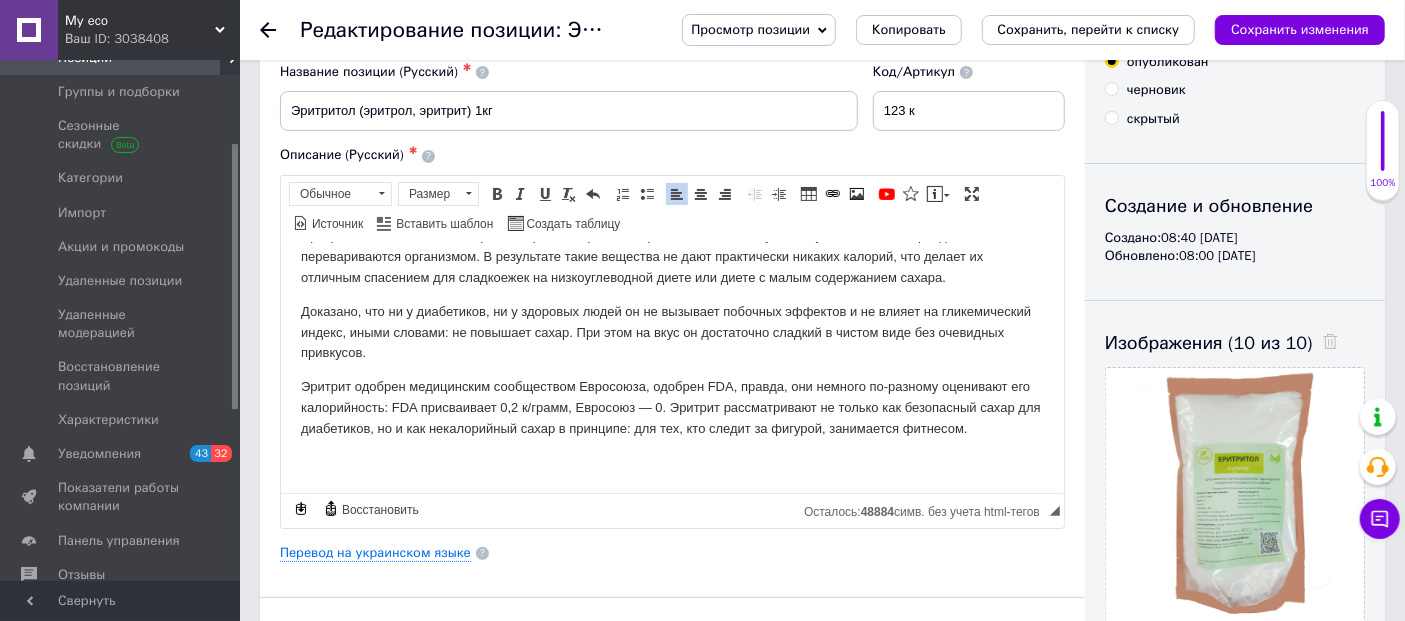 scroll, scrollTop: 146, scrollLeft: 0, axis: vertical 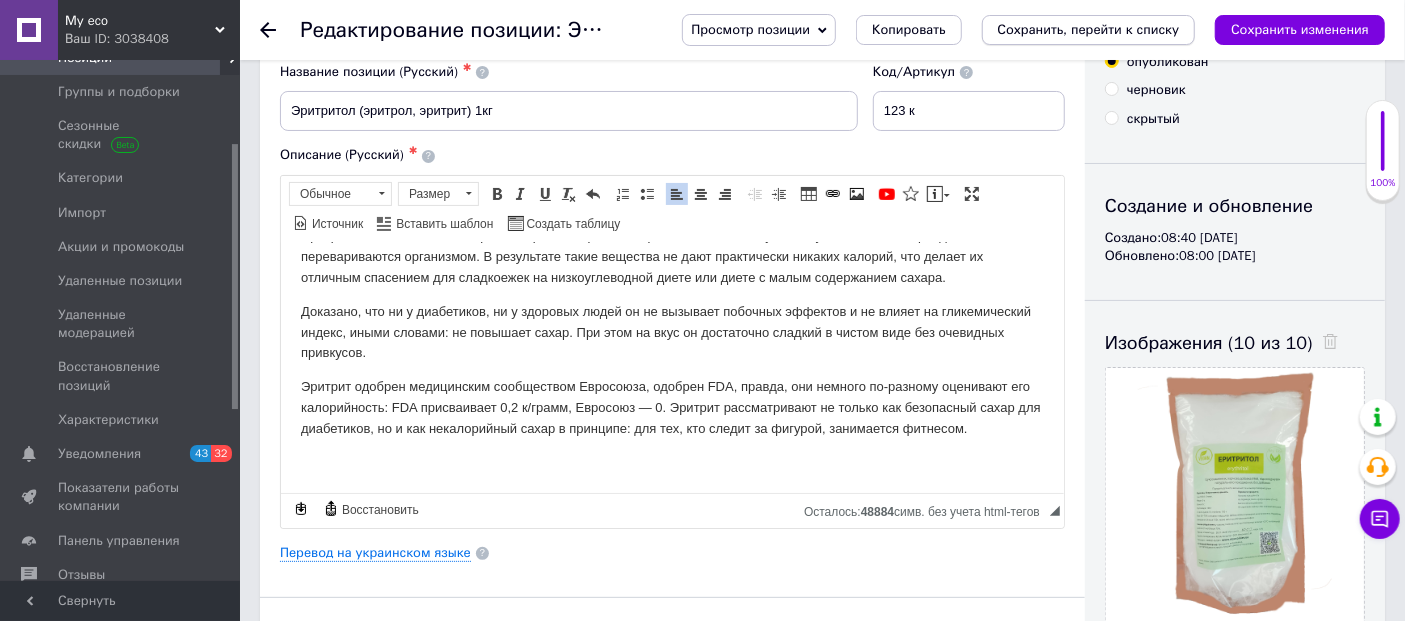 click on "Сохранить, перейти к списку" at bounding box center (1089, 29) 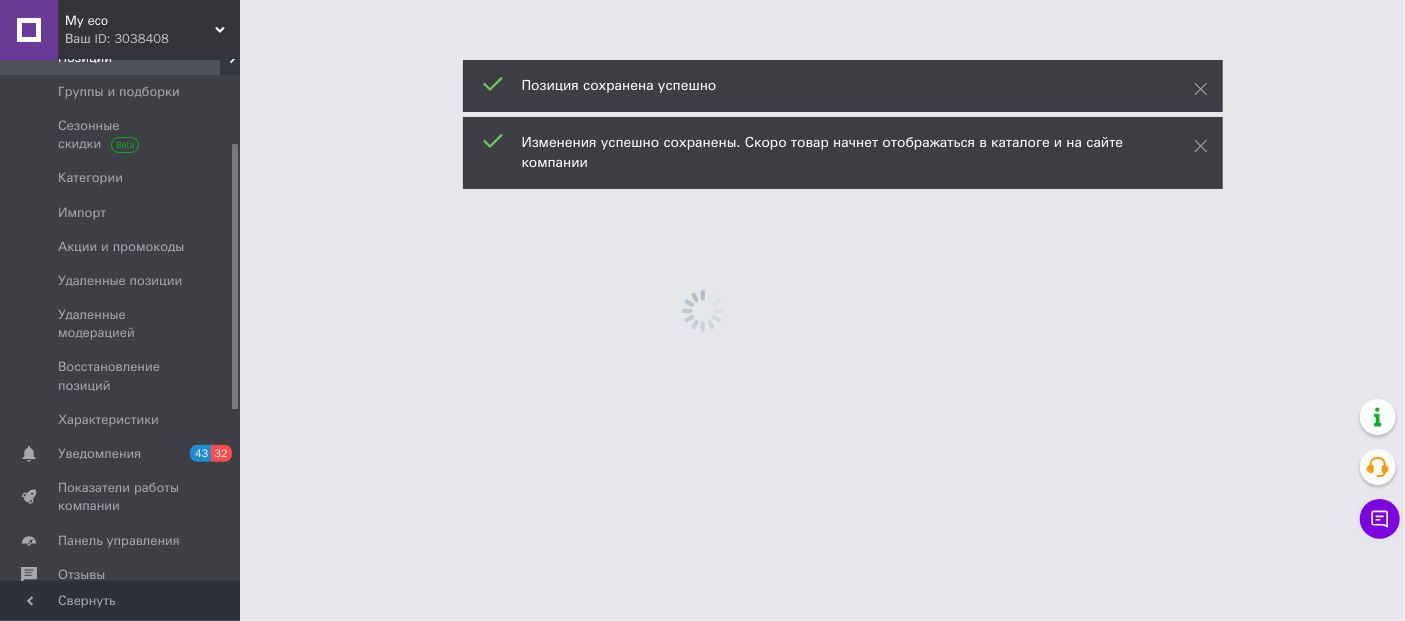 scroll, scrollTop: 0, scrollLeft: 0, axis: both 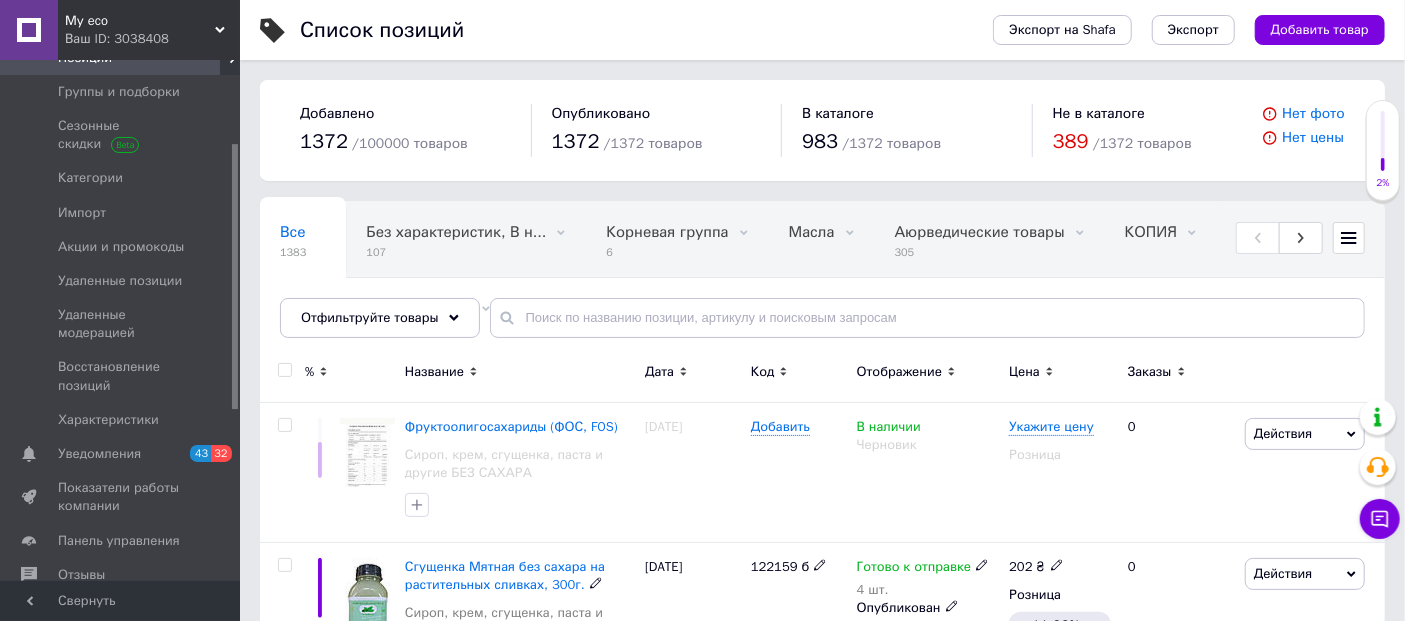 click on "Сгущенка  Мятная  без сахара на растительных сливках, 300г." at bounding box center (505, 575) 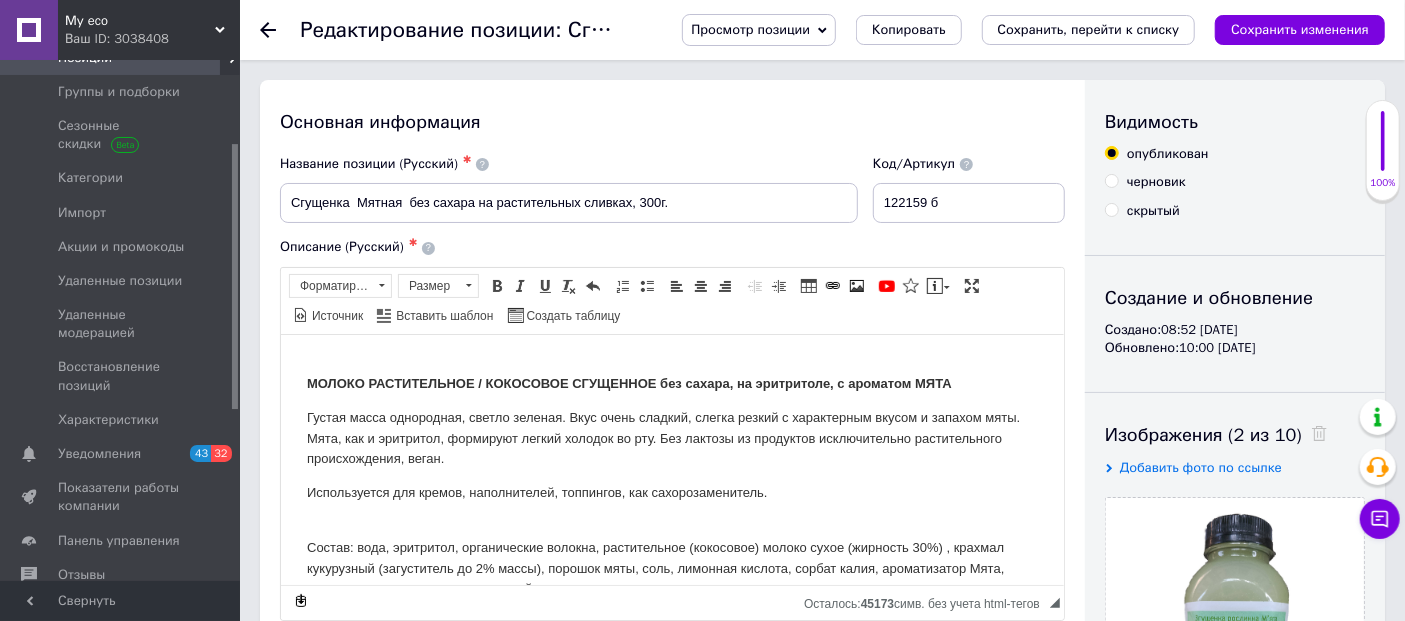 scroll, scrollTop: 0, scrollLeft: 0, axis: both 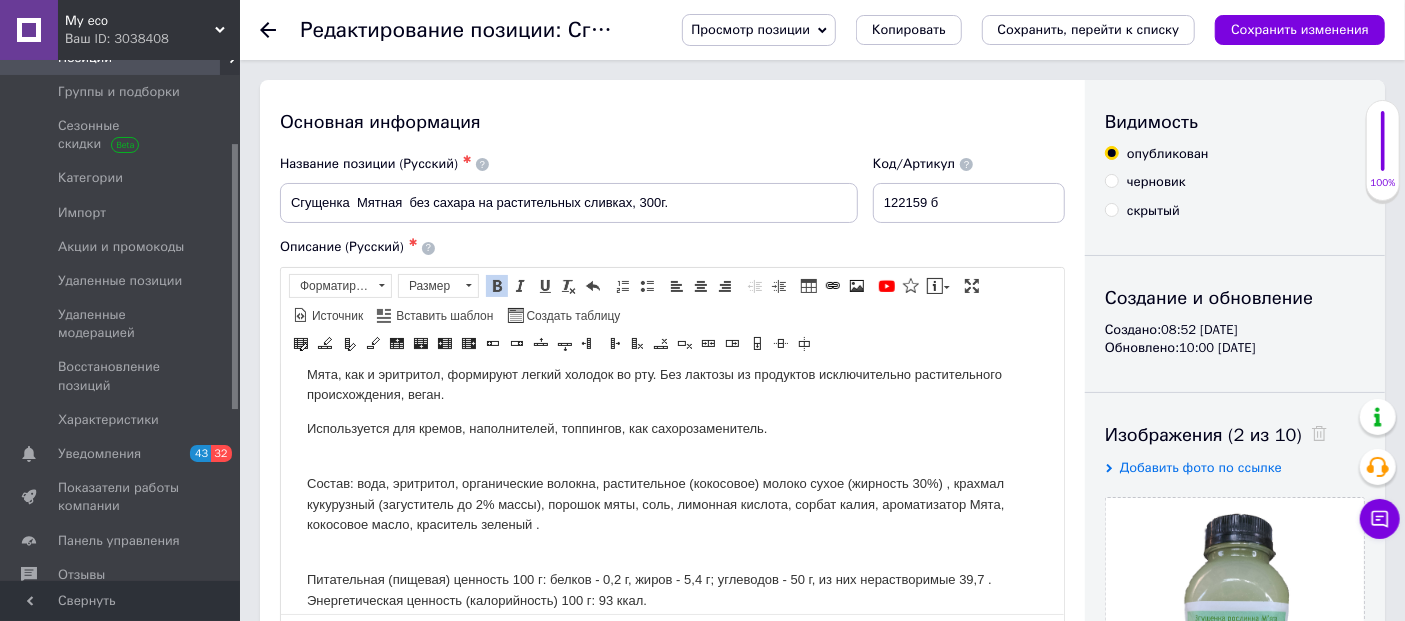 drag, startPoint x: 1064, startPoint y: 447, endPoint x: 1066, endPoint y: 477, distance: 30.066593 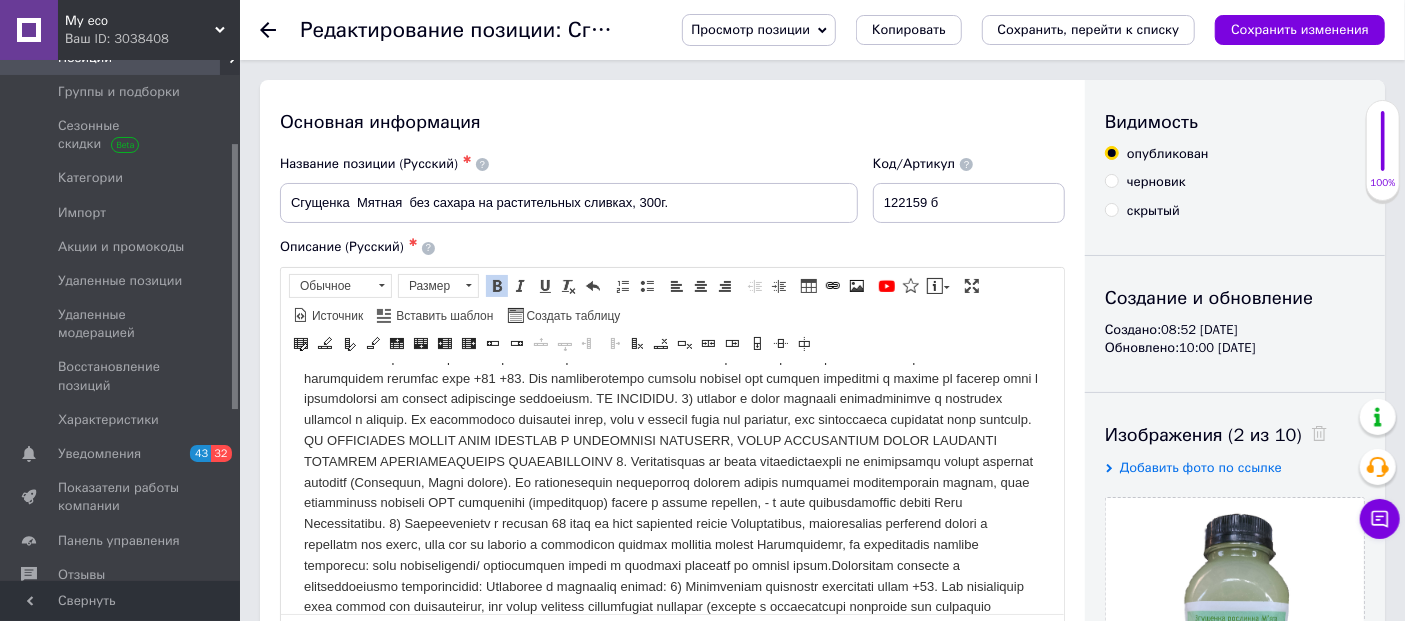 scroll, scrollTop: 619, scrollLeft: 0, axis: vertical 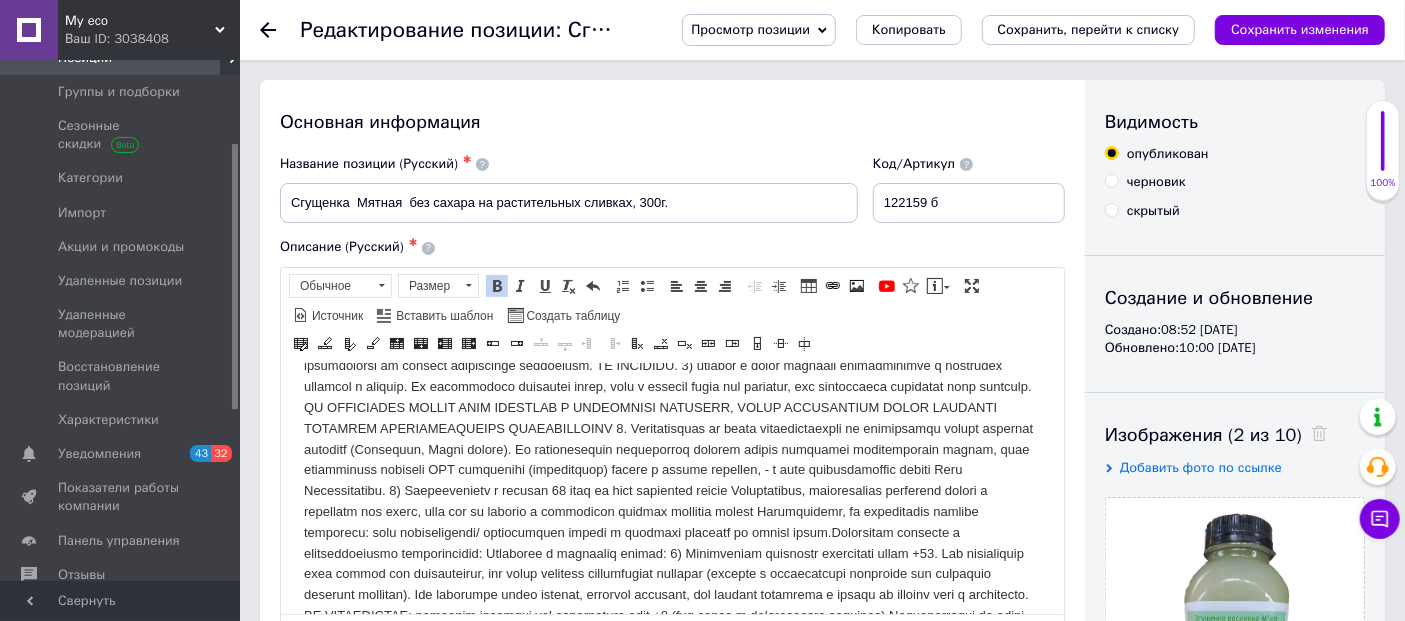 drag, startPoint x: 1070, startPoint y: 523, endPoint x: 1075, endPoint y: 566, distance: 43.289722 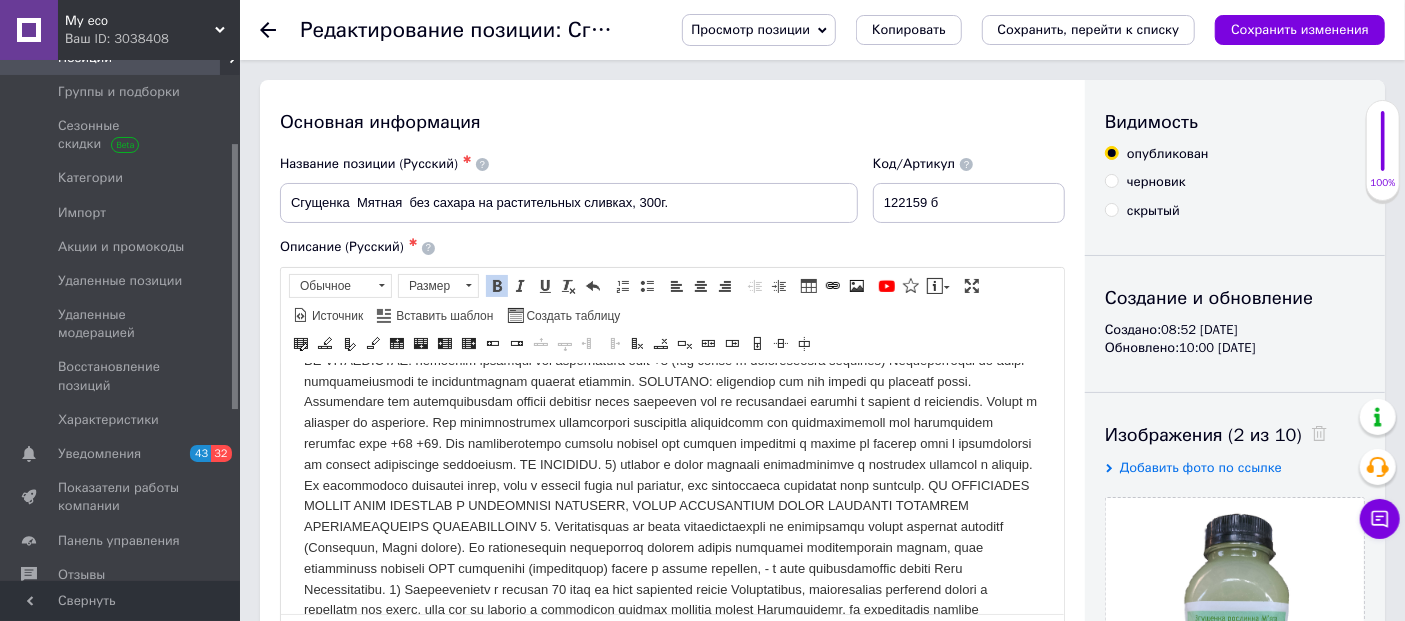 scroll, scrollTop: 1022, scrollLeft: 0, axis: vertical 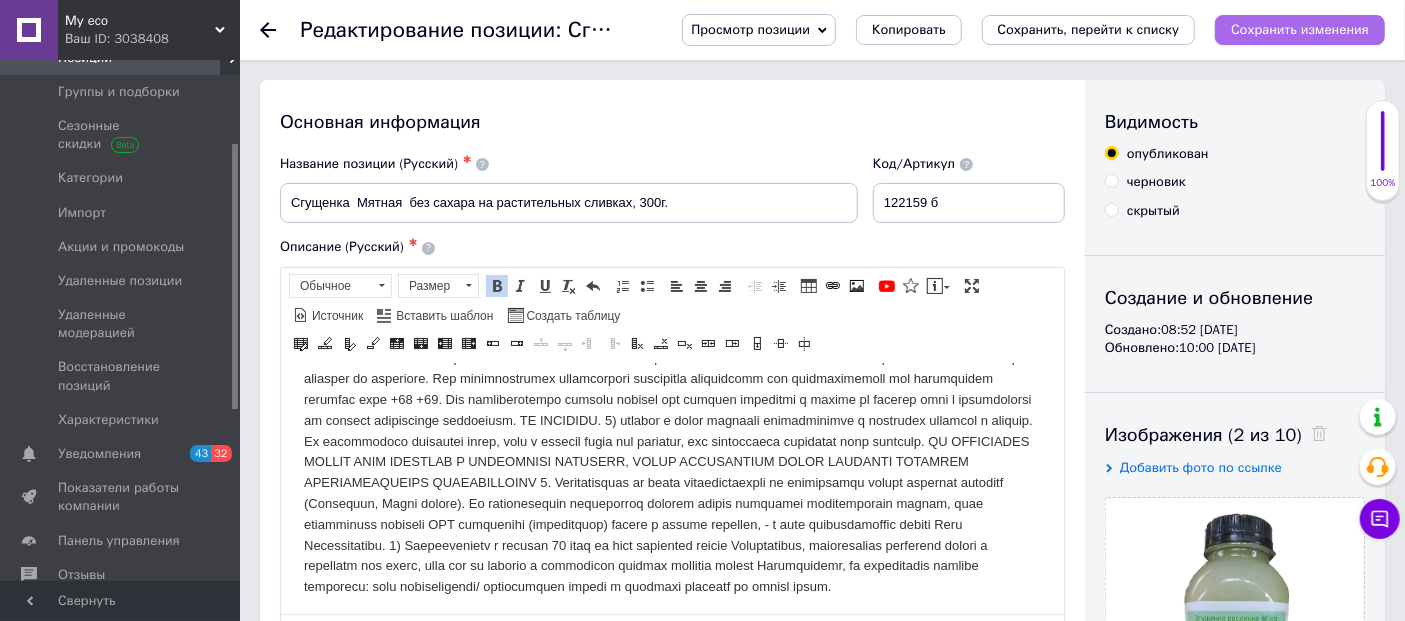 click on "Сохранить изменения" at bounding box center (1300, 30) 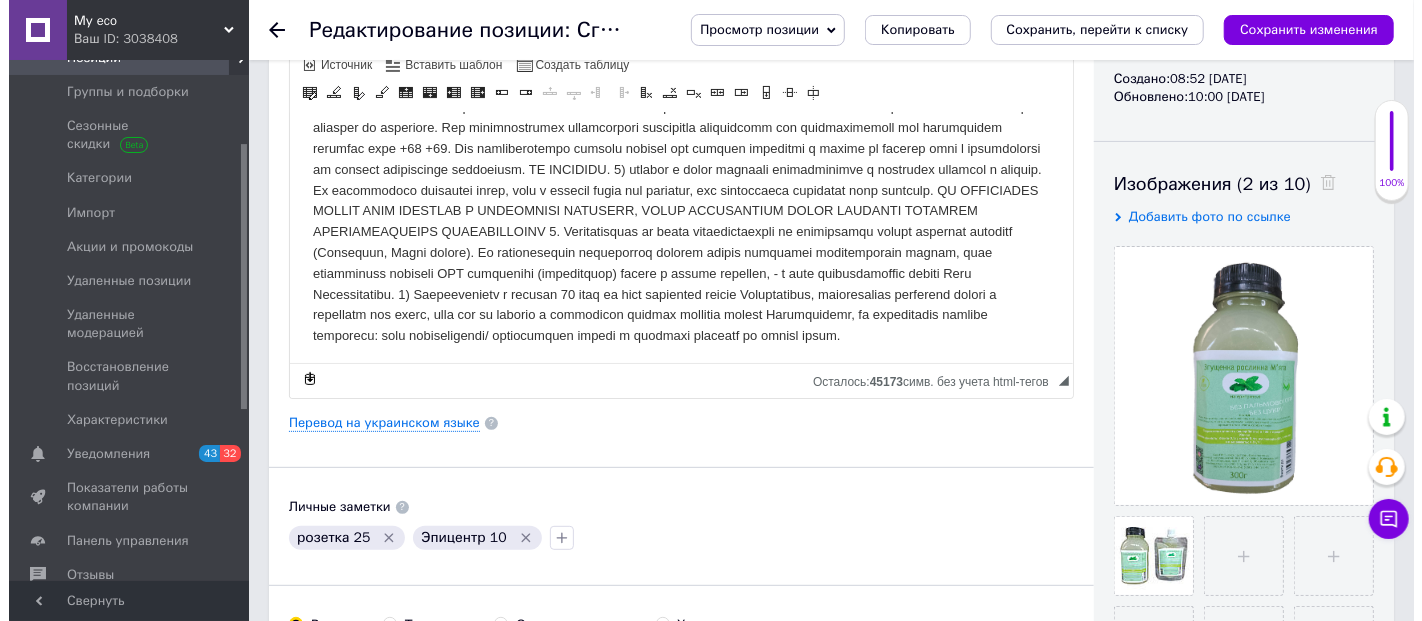 scroll, scrollTop: 364, scrollLeft: 0, axis: vertical 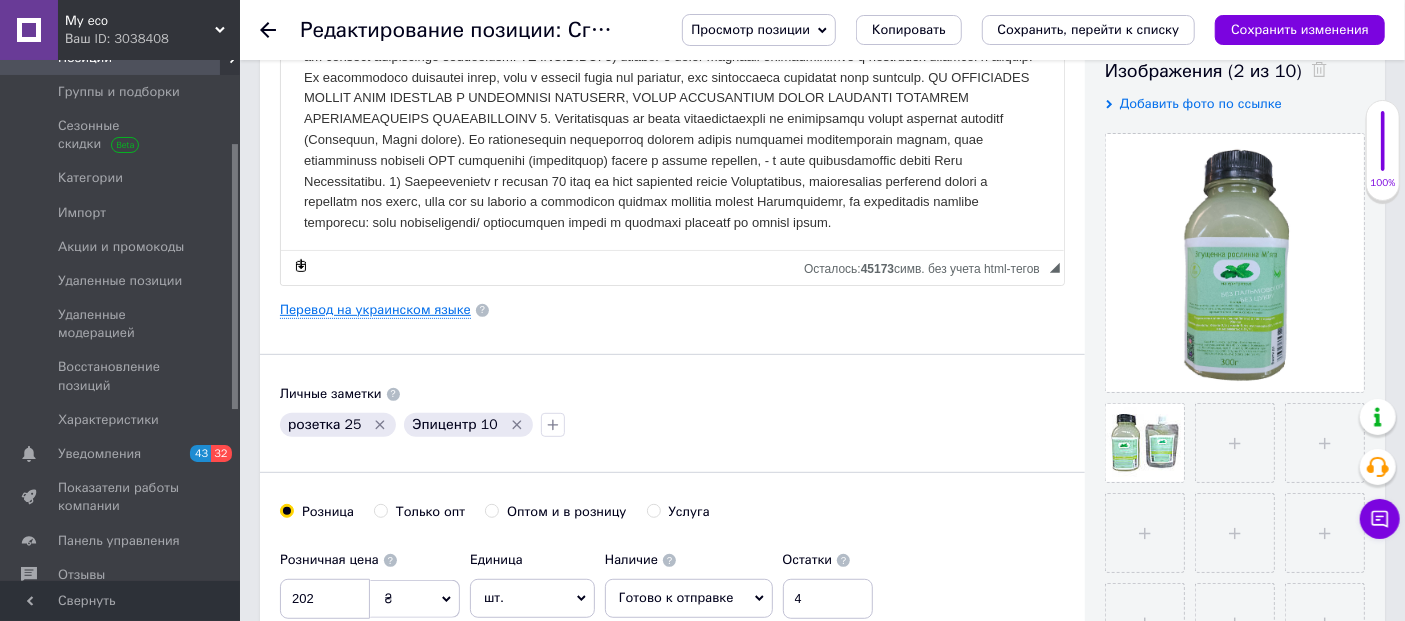 click on "Перевод на украинском языке" at bounding box center (375, 310) 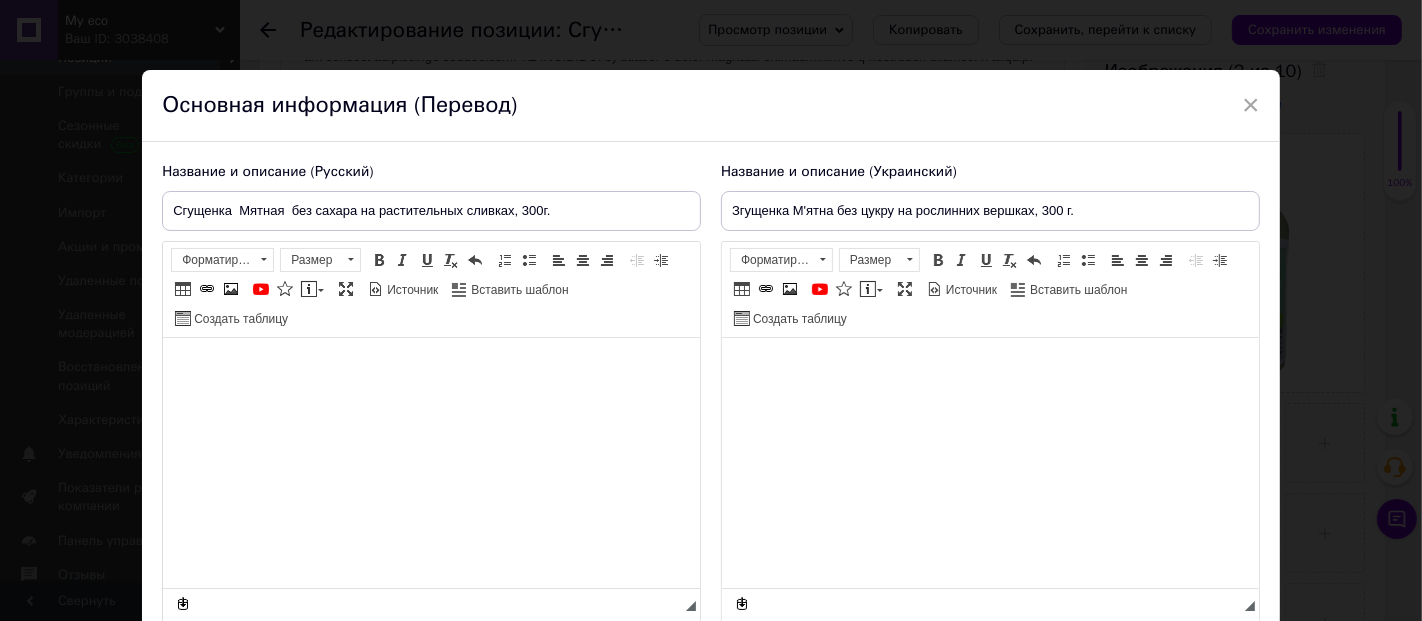 type on "Згущенка М'ятна без цукру на рослинних вершках, 300 г." 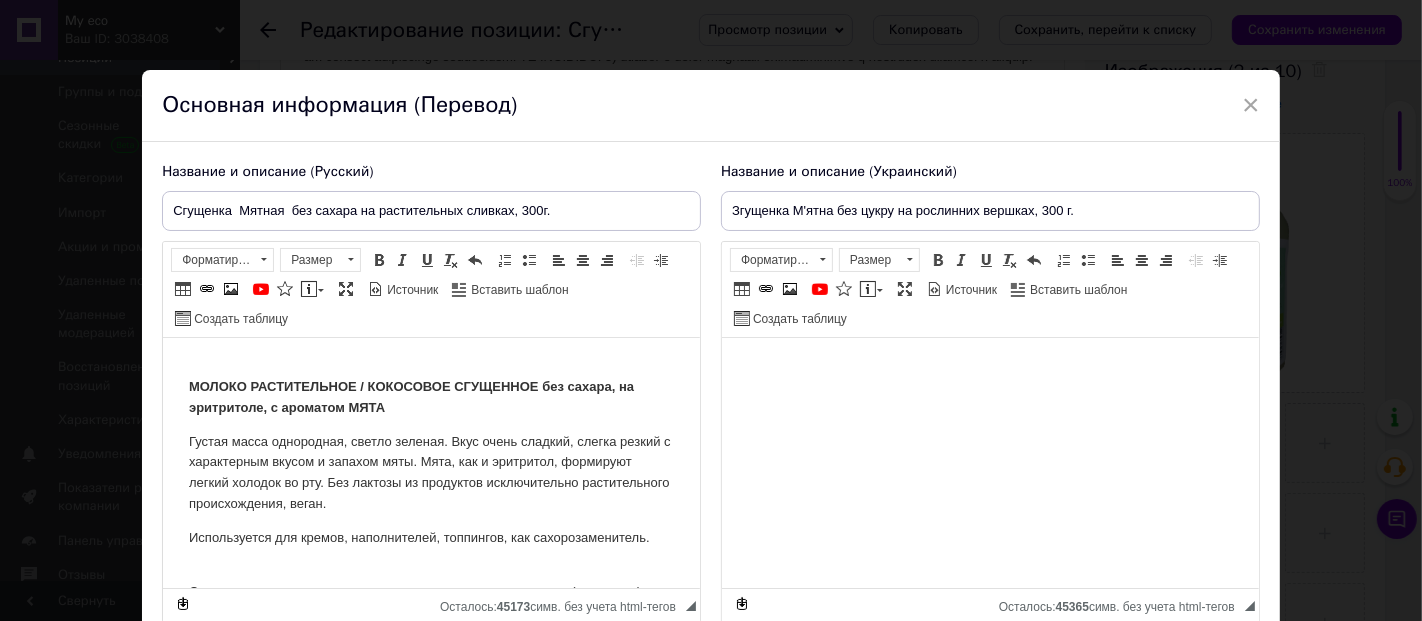 scroll, scrollTop: 0, scrollLeft: 0, axis: both 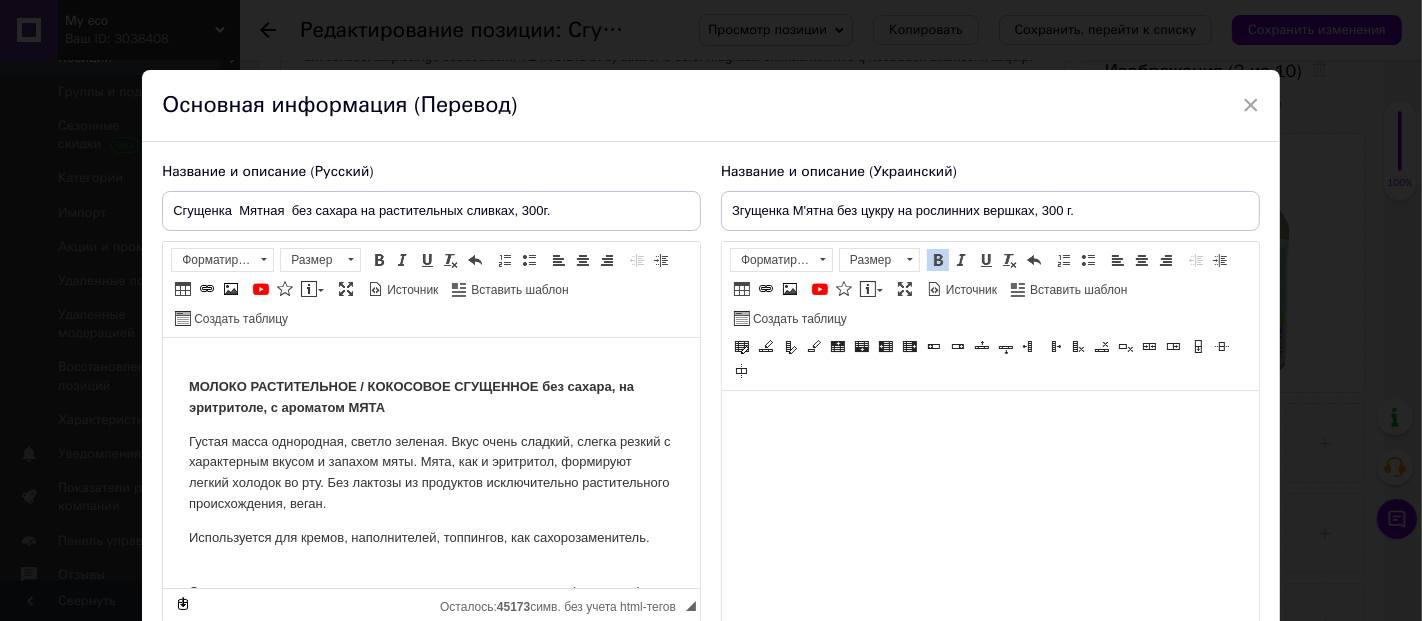 click on "× Основная информация (Перевод) Название и описание (Русский) Сгущенка  Мятная  без сахара на растительных сливках, 300г.
МОЛОКО РАСТИТЕЛЬНОЕ / КОКОСОВОЕ СГУЩЕННОЕ без сахара, на эритритоле, с ароматом МЯТА
Густая масса однородная, светло зеленая. Вкус очень сладкий, слегка резкий с характерным вкусом и запахом мяты. Мята, как и эритритол, формируют легкий холодок во рту. Без лактозы из продуктов исключительно растительного происхождения, веган.
Используется для кремов, наполнителей, топпингов, как сахорозаменитель." at bounding box center [711, 310] 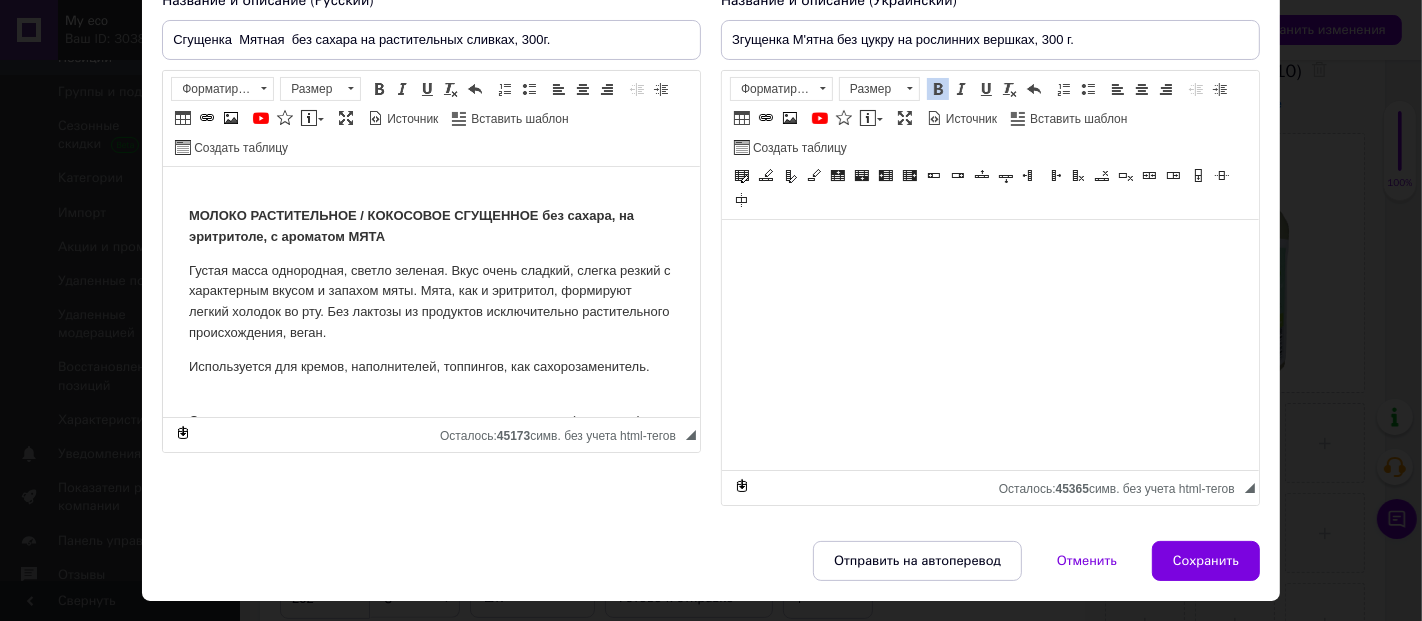 scroll, scrollTop: 174, scrollLeft: 0, axis: vertical 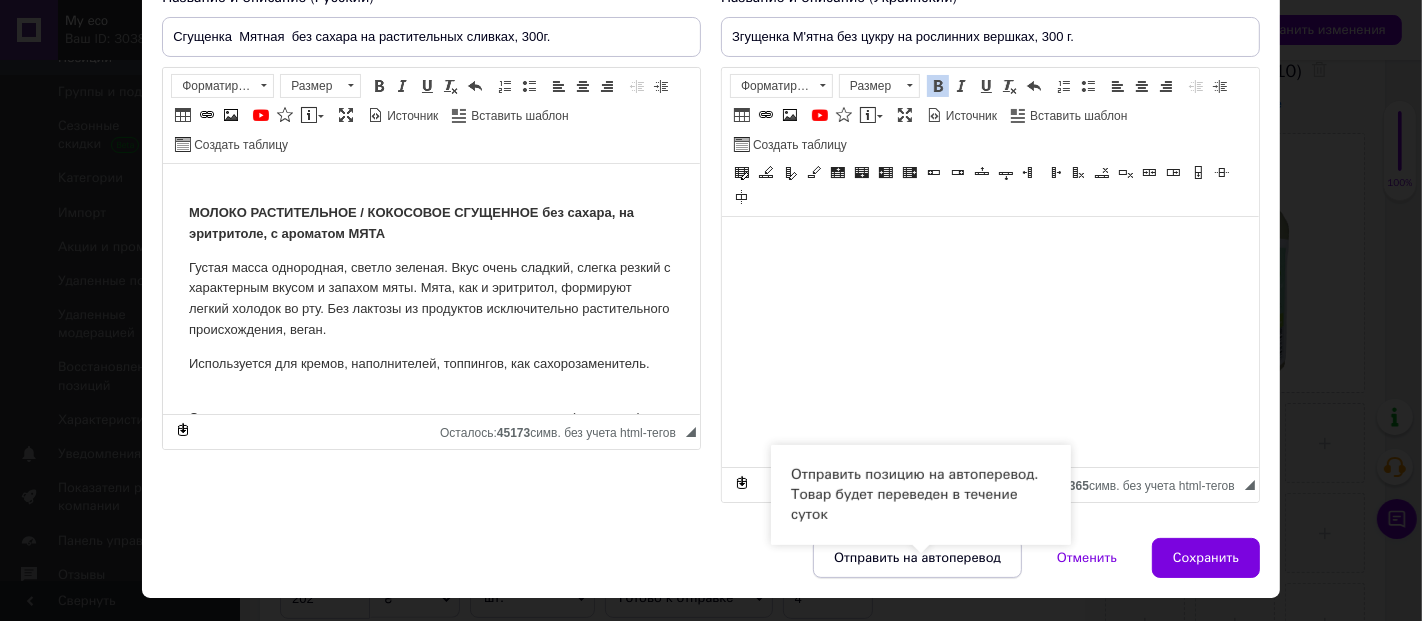 click on "Отправить на автоперевод" at bounding box center [917, 558] 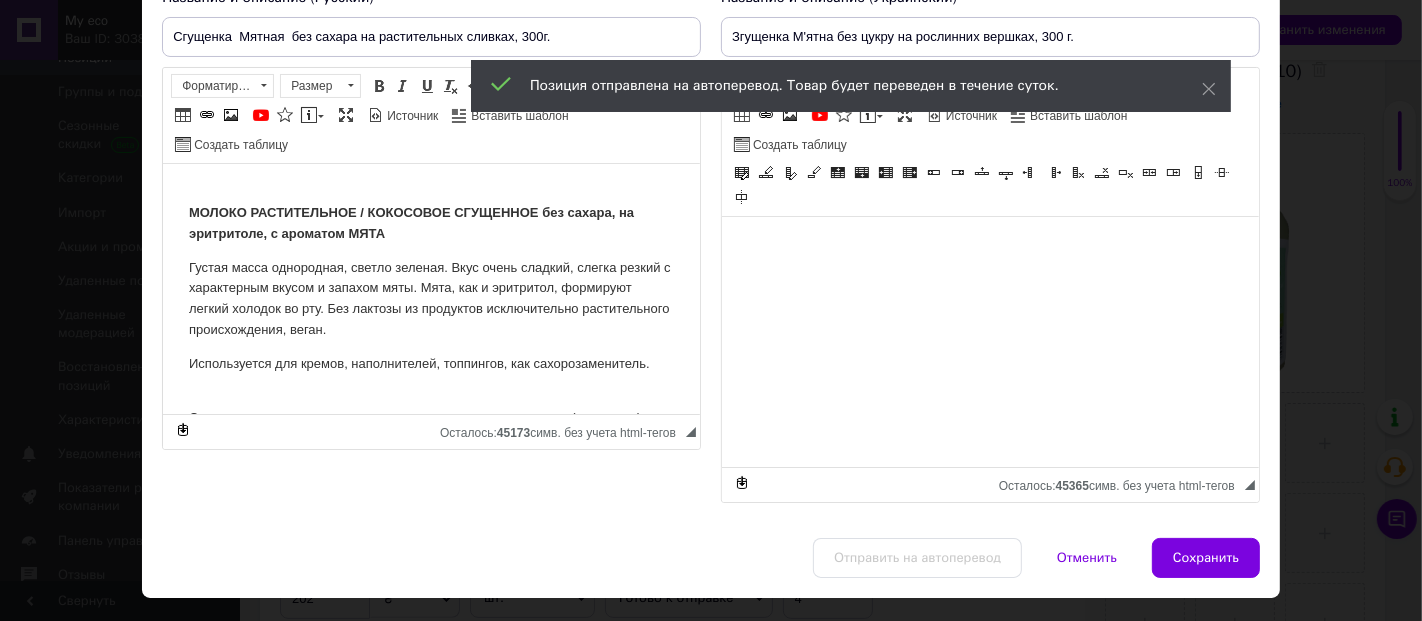 drag, startPoint x: 1414, startPoint y: 198, endPoint x: 1411, endPoint y: 87, distance: 111.040535 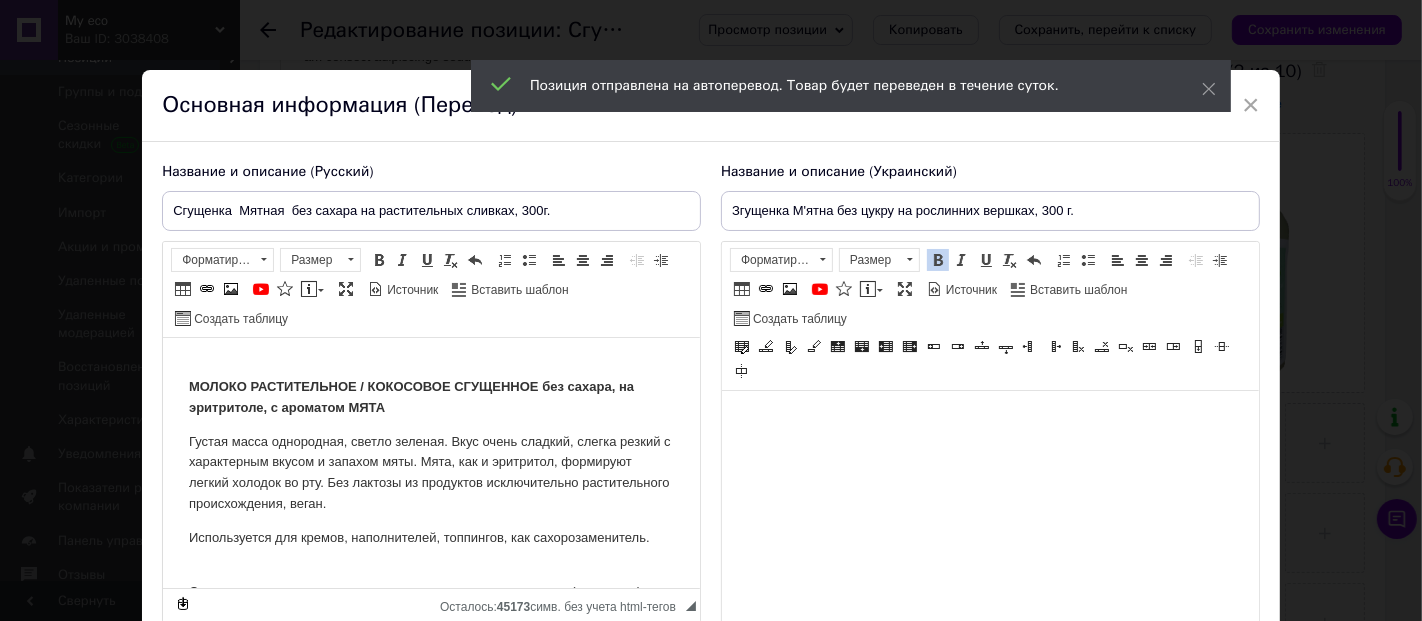 click on "× Основная информация (Перевод) Название и описание (Русский) Сгущенка  Мятная  без сахара на растительных сливках, 300г.
МОЛОКО РАСТИТЕЛЬНОЕ / КОКОСОВОЕ СГУЩЕННОЕ без сахара, на эритритоле, с ароматом МЯТА
Густая масса однородная, светло зеленая. Вкус очень сладкий, слегка резкий с характерным вкусом и запахом мяты. Мята, как и эритритол, формируют легкий холодок во рту. Без лактозы из продуктов исключительно растительного происхождения, веган.
Используется для кремов, наполнителей, топпингов, как сахорозаменитель." at bounding box center [711, 310] 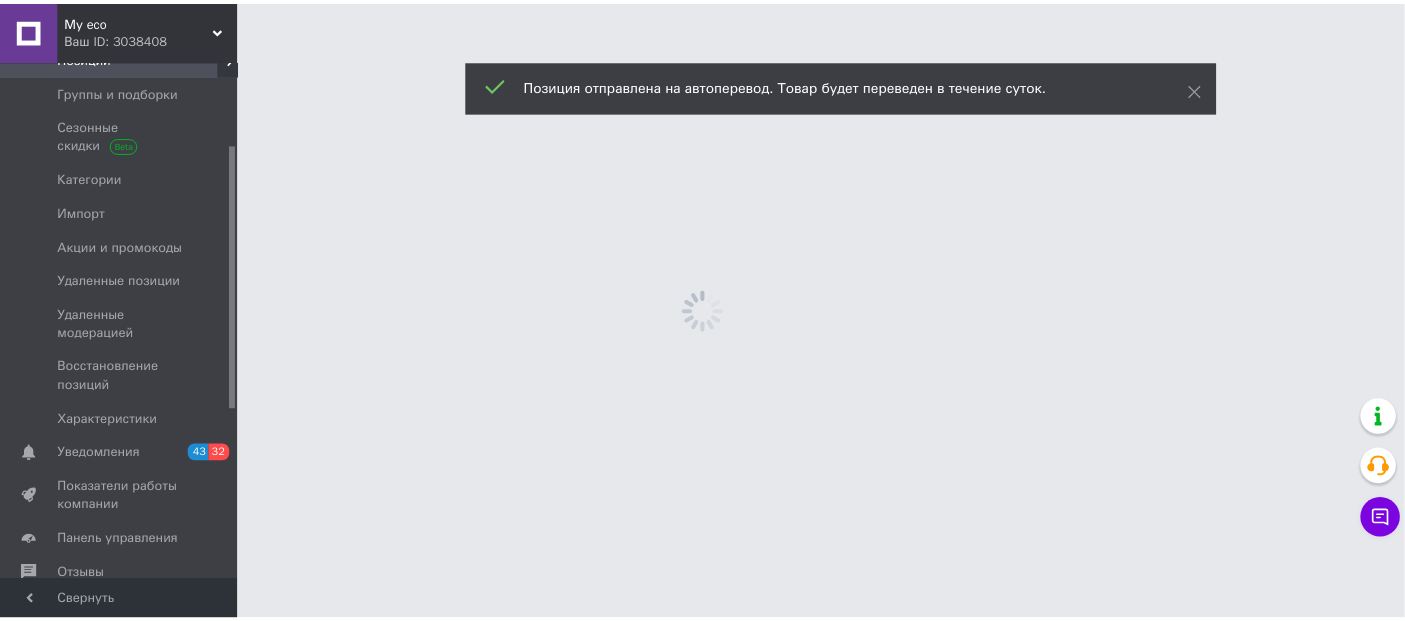 scroll, scrollTop: 0, scrollLeft: 0, axis: both 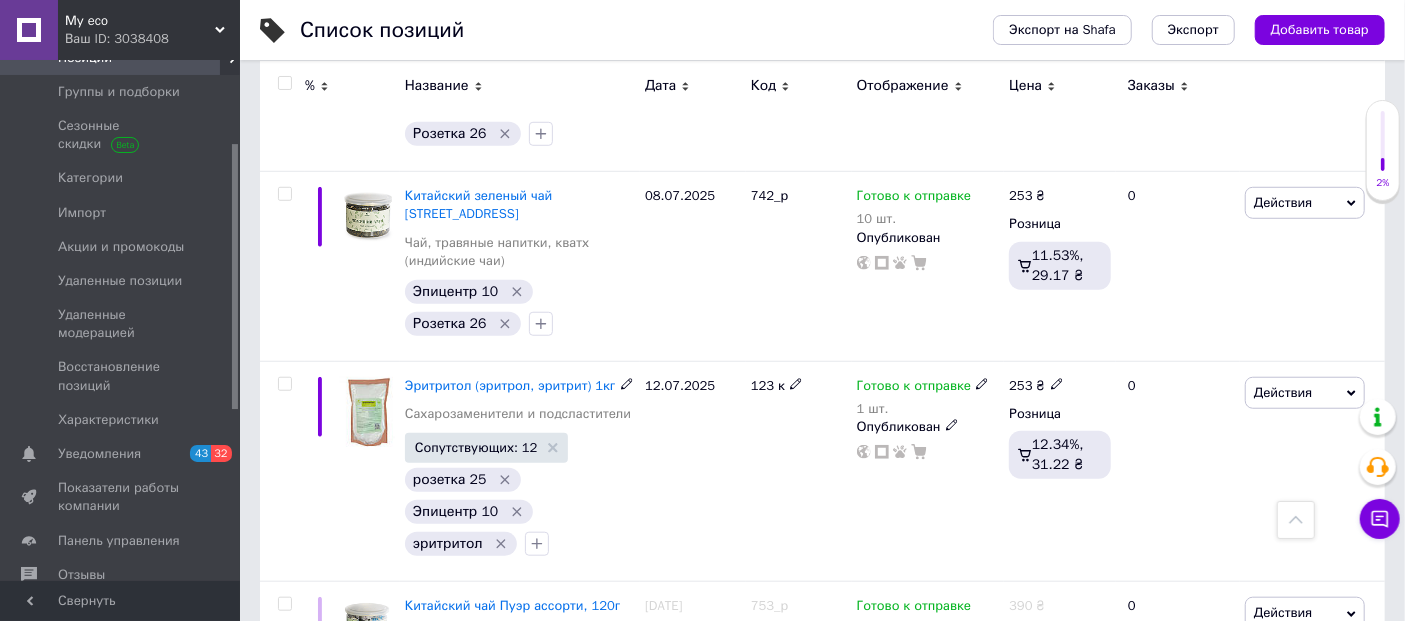 click on "Эритритол (эритрол, эритрит) 1кг" at bounding box center (510, 385) 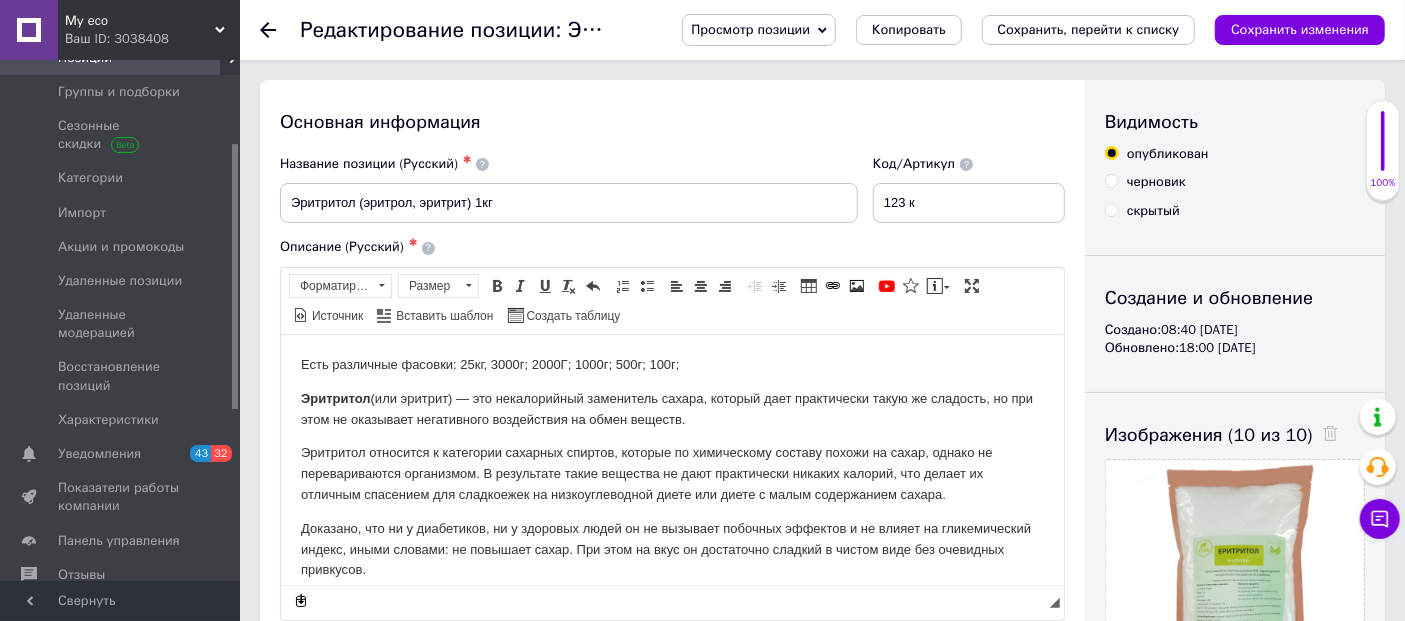 scroll, scrollTop: 0, scrollLeft: 0, axis: both 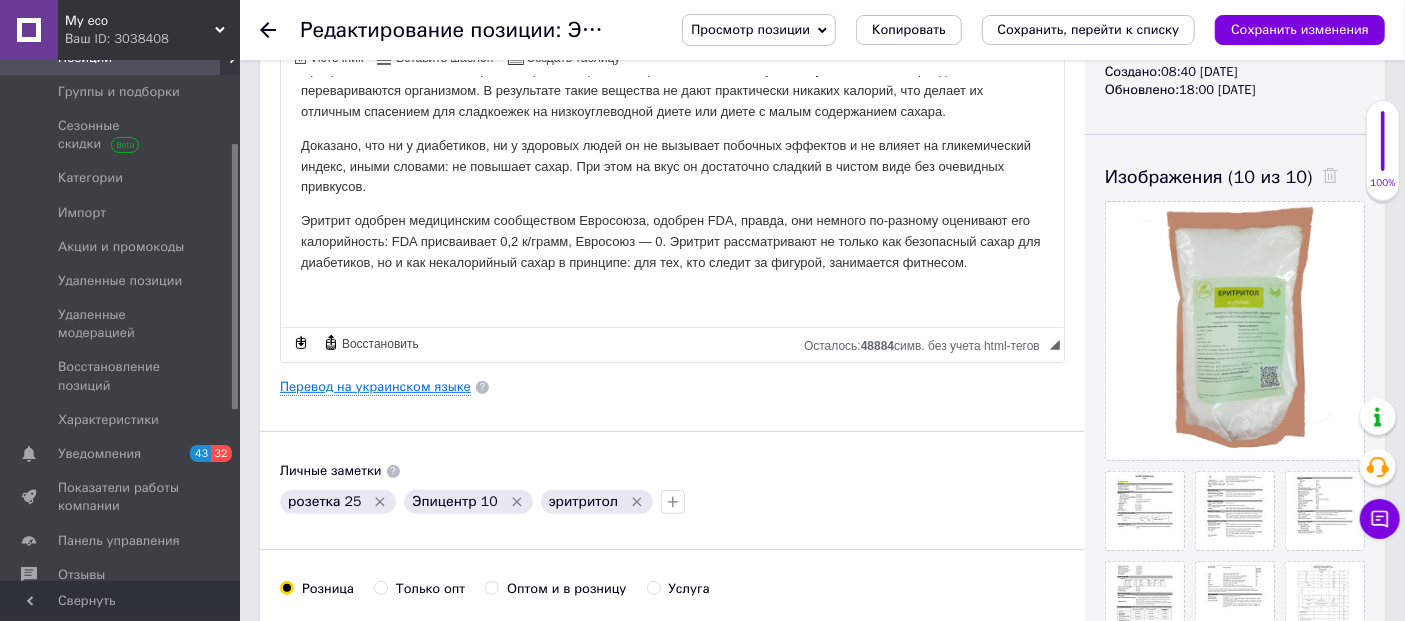 click on "Перевод на украинском языке" at bounding box center [375, 387] 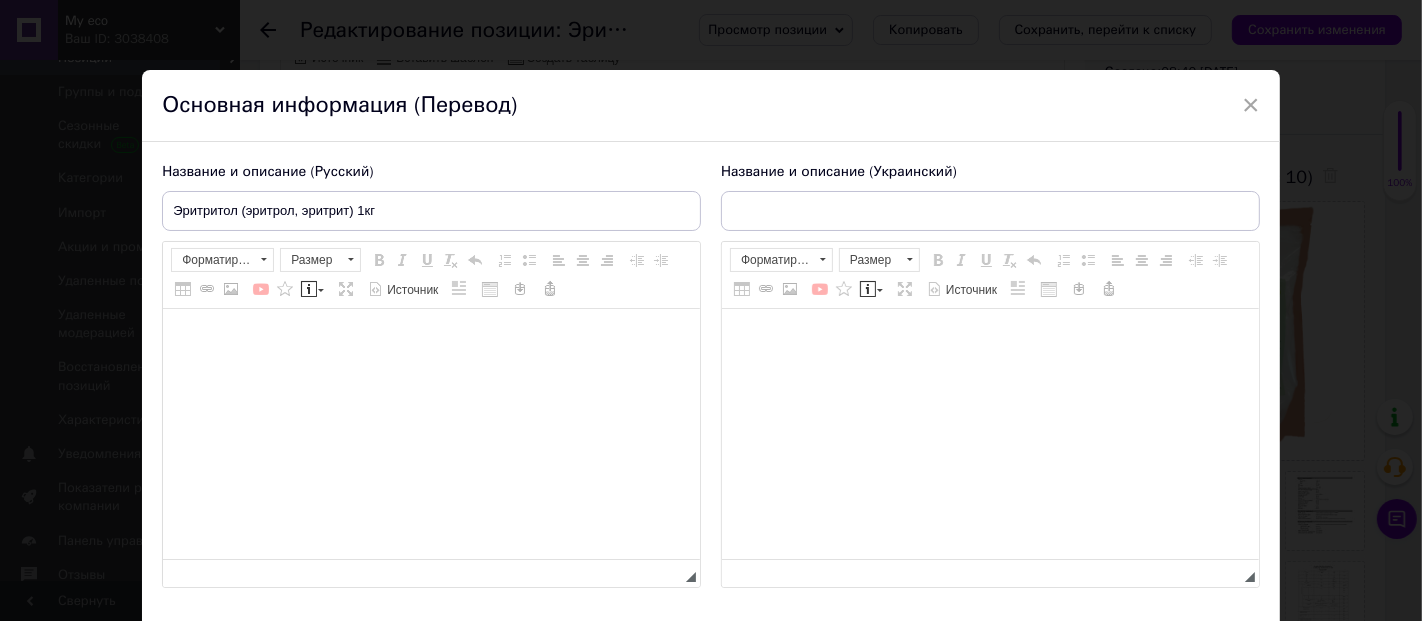 type on "Еритритол (еритрол, еритрит) 1кг" 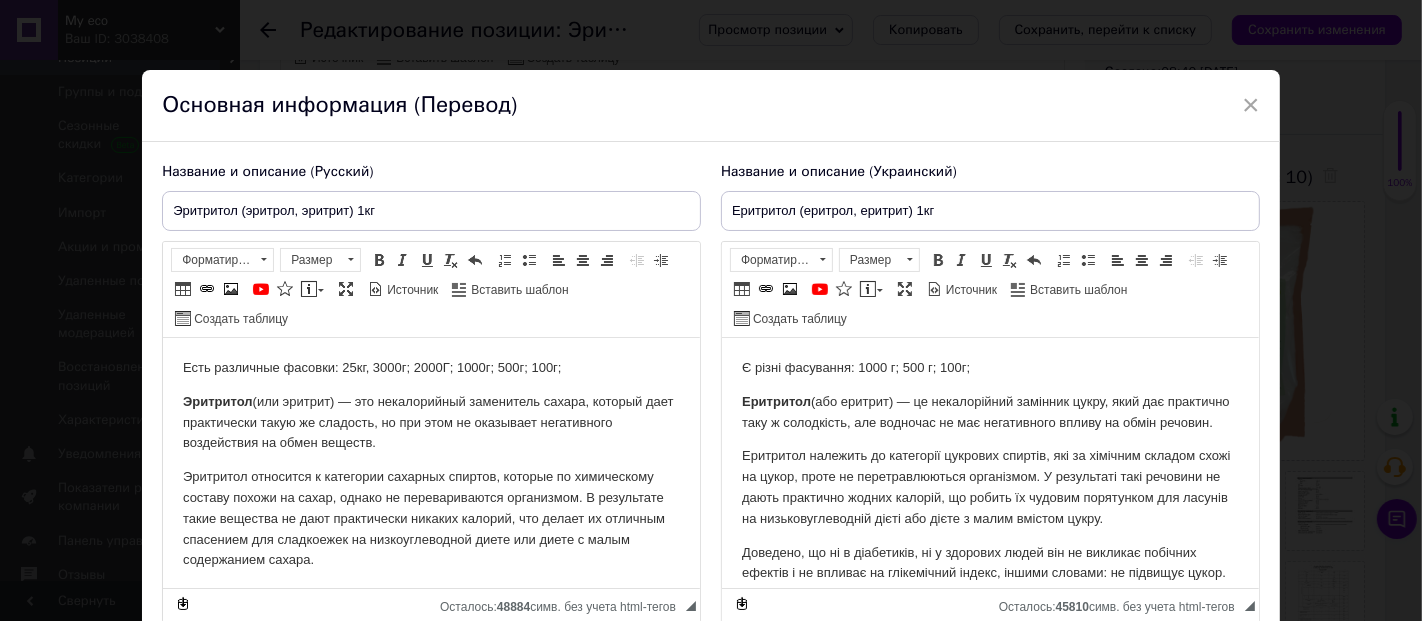 scroll, scrollTop: 0, scrollLeft: 0, axis: both 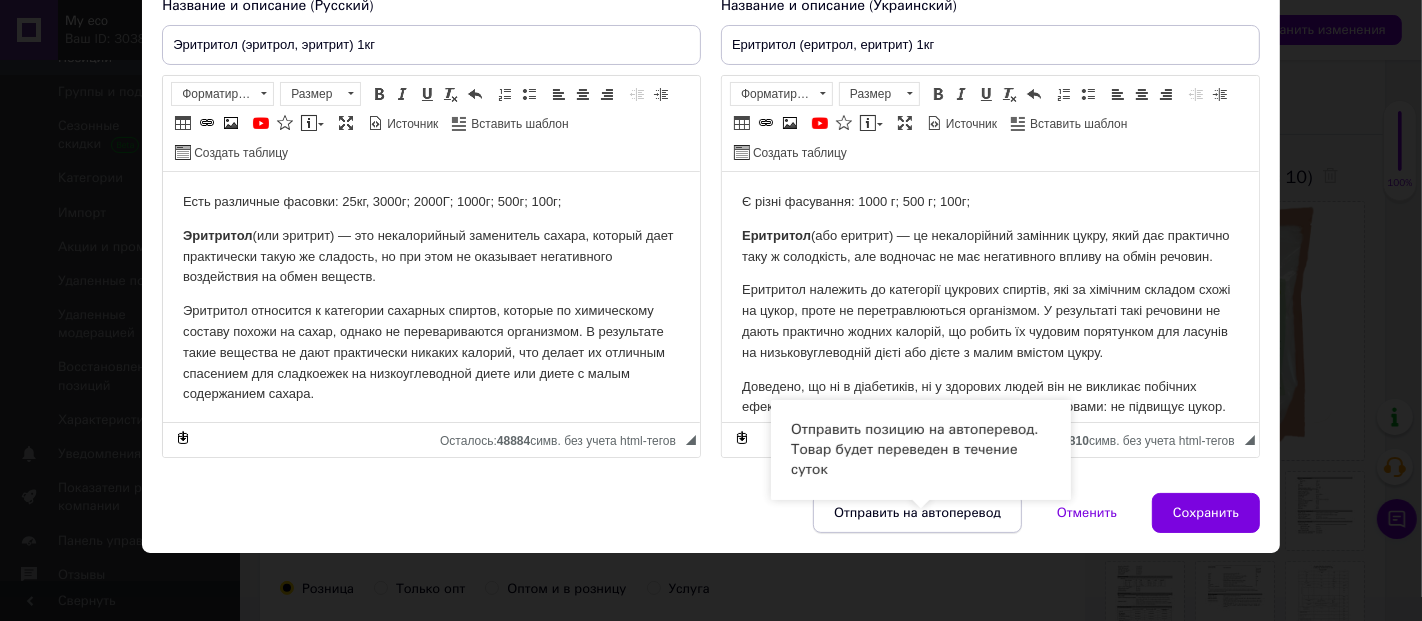 click on "Отправить на автоперевод" at bounding box center (917, 513) 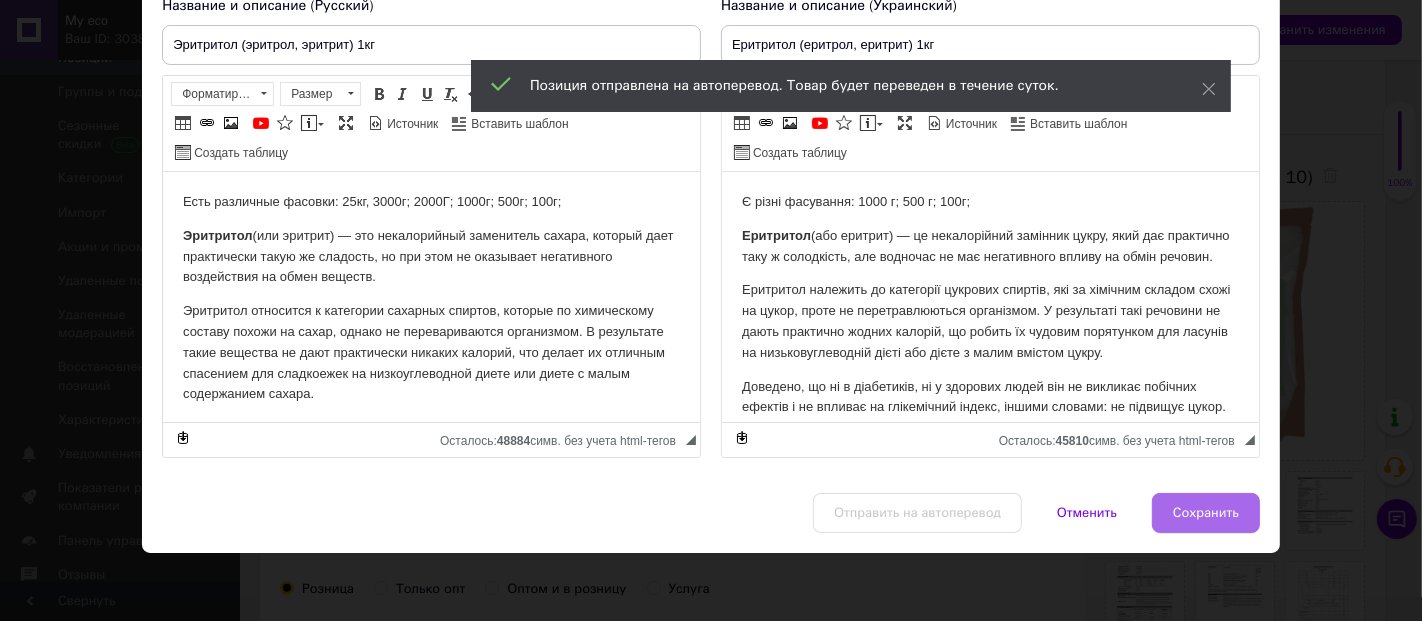 click on "Сохранить" at bounding box center [1206, 513] 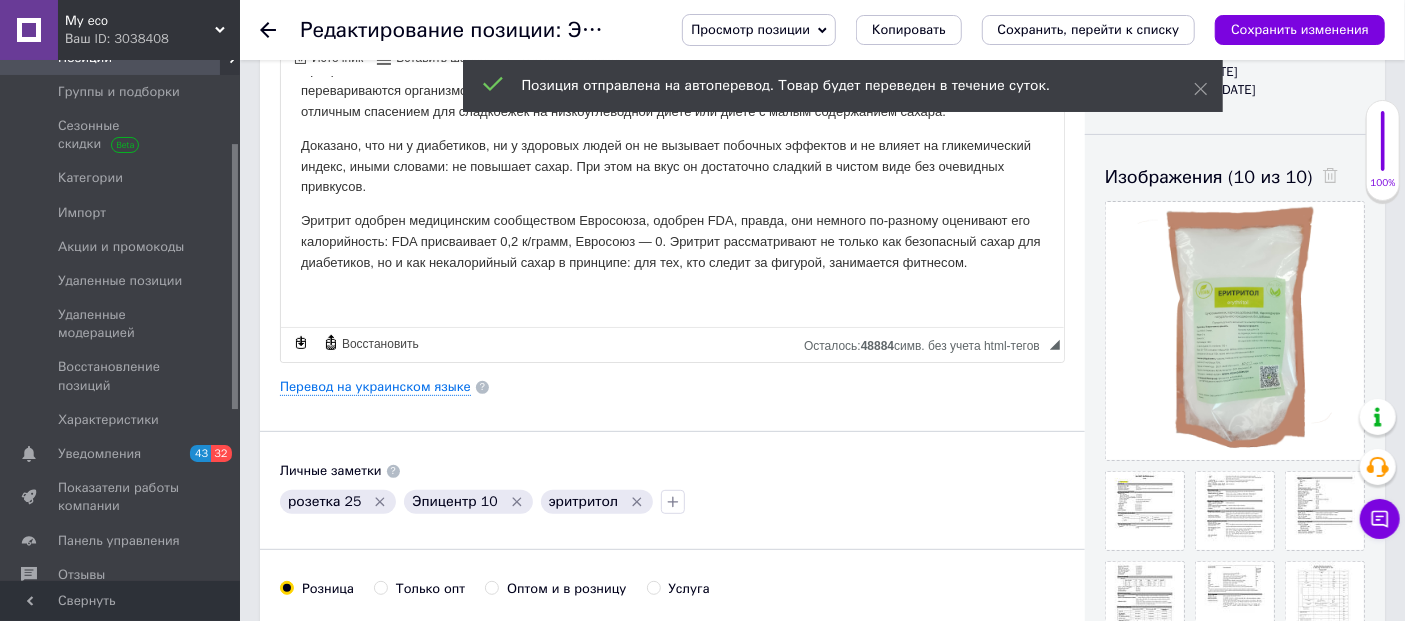 click 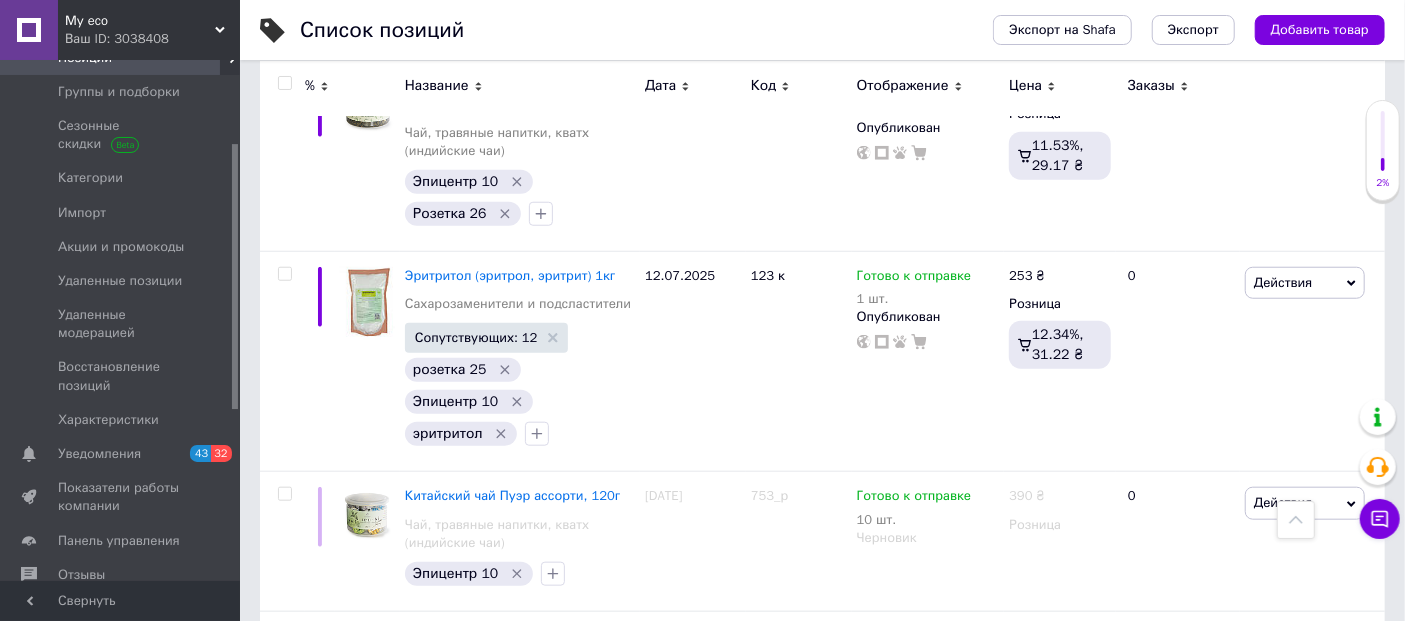 scroll, scrollTop: 888, scrollLeft: 0, axis: vertical 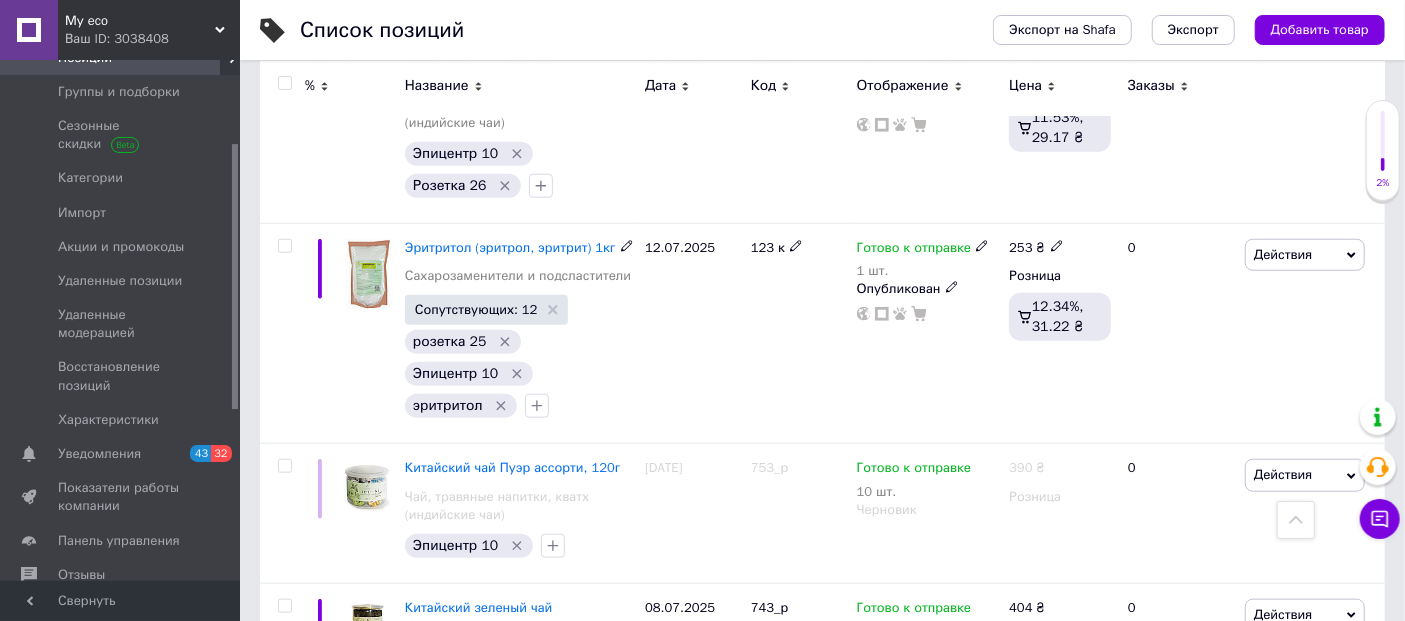 click on "Эритритол (эритрол, эритрит) 1кг" at bounding box center (510, 247) 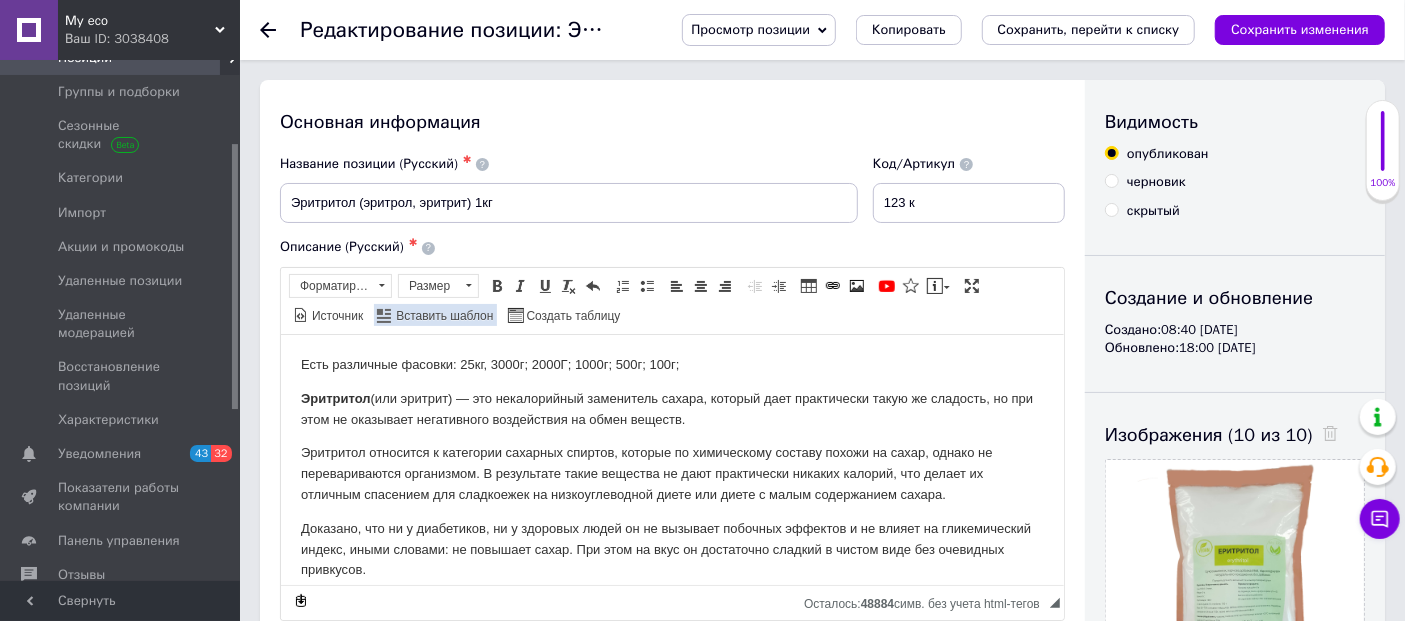 scroll, scrollTop: 0, scrollLeft: 0, axis: both 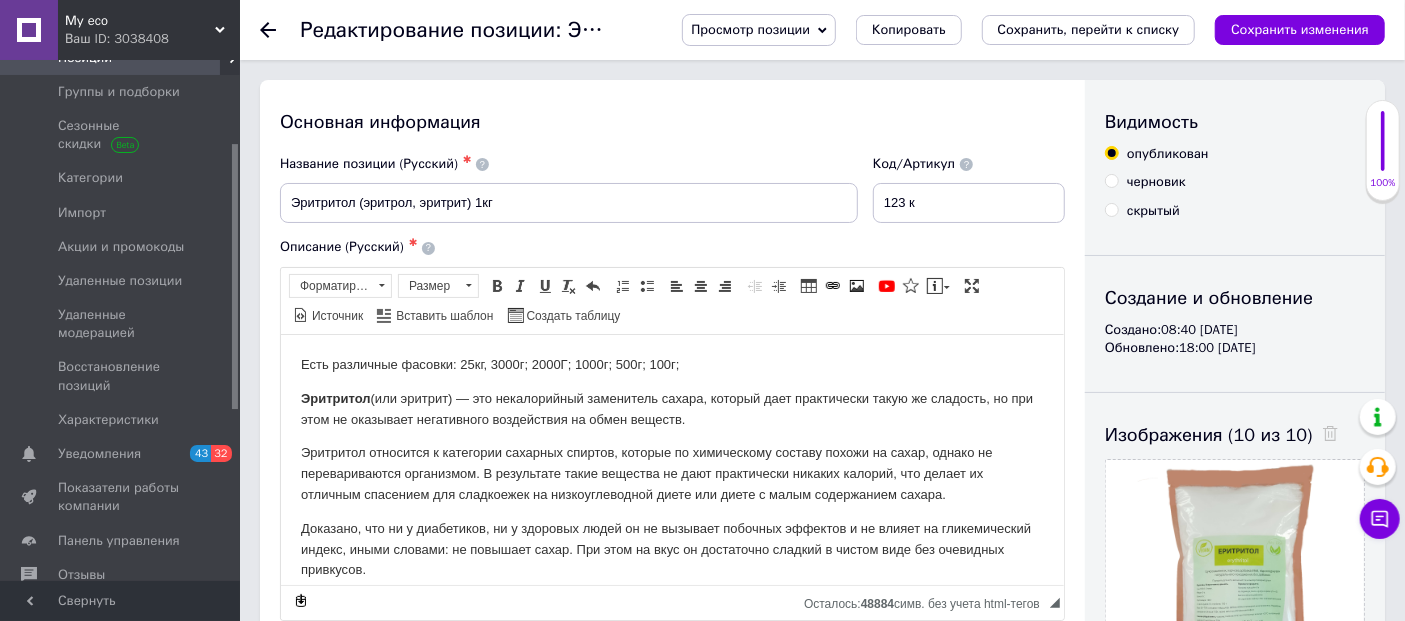 click on "Есть различные фасовки: 25кг, 3000г; 2000Г; 1000г; 500г; 100г; Эритритол  (или эритрит) — это некалорийный заменитель сахара, который дает практически такую же сладость, но при этом не оказывает негативного воздействия на обмен веществ. Эритритол относится к категории сахарных спиртов, которые по химическому составу похожи на сахар, однако не перевариваются организмом. В результате такие вещества не дают практически никаких калорий, что делает их отличным спасением для сладкоежек на низкоуглеводной диете или диете с малым содержанием сахара." at bounding box center [671, 521] 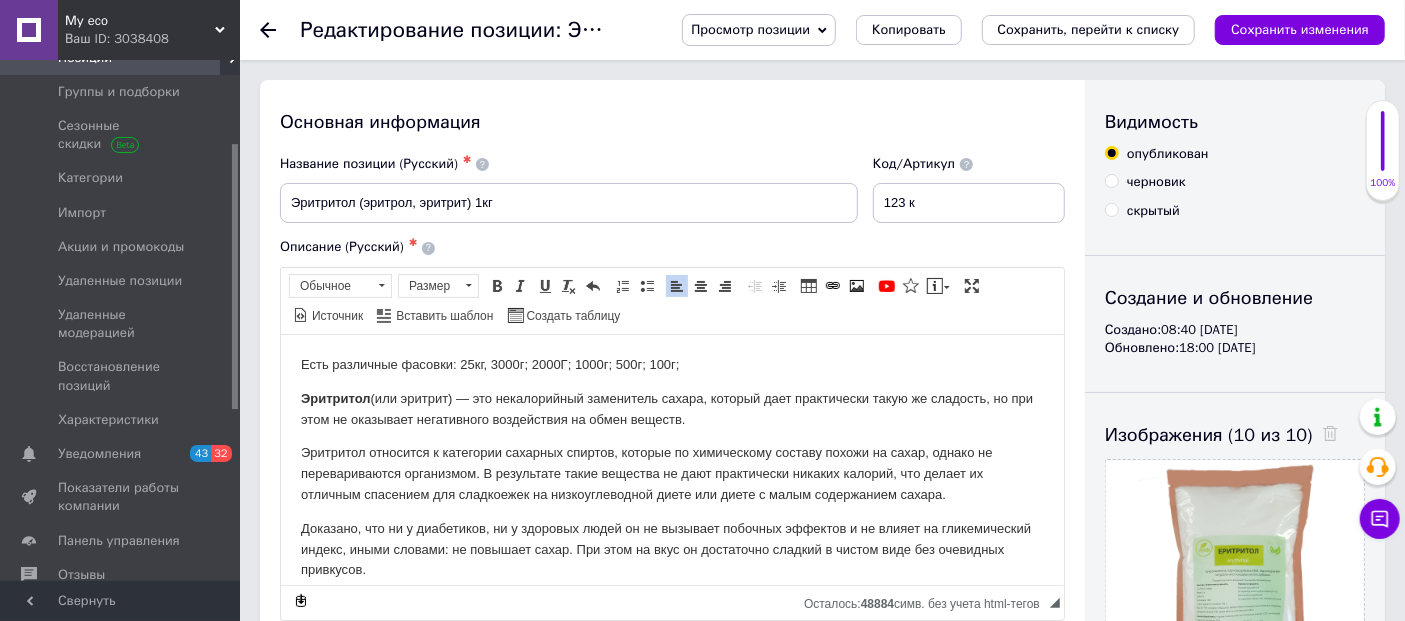 scroll, scrollTop: 146, scrollLeft: 0, axis: vertical 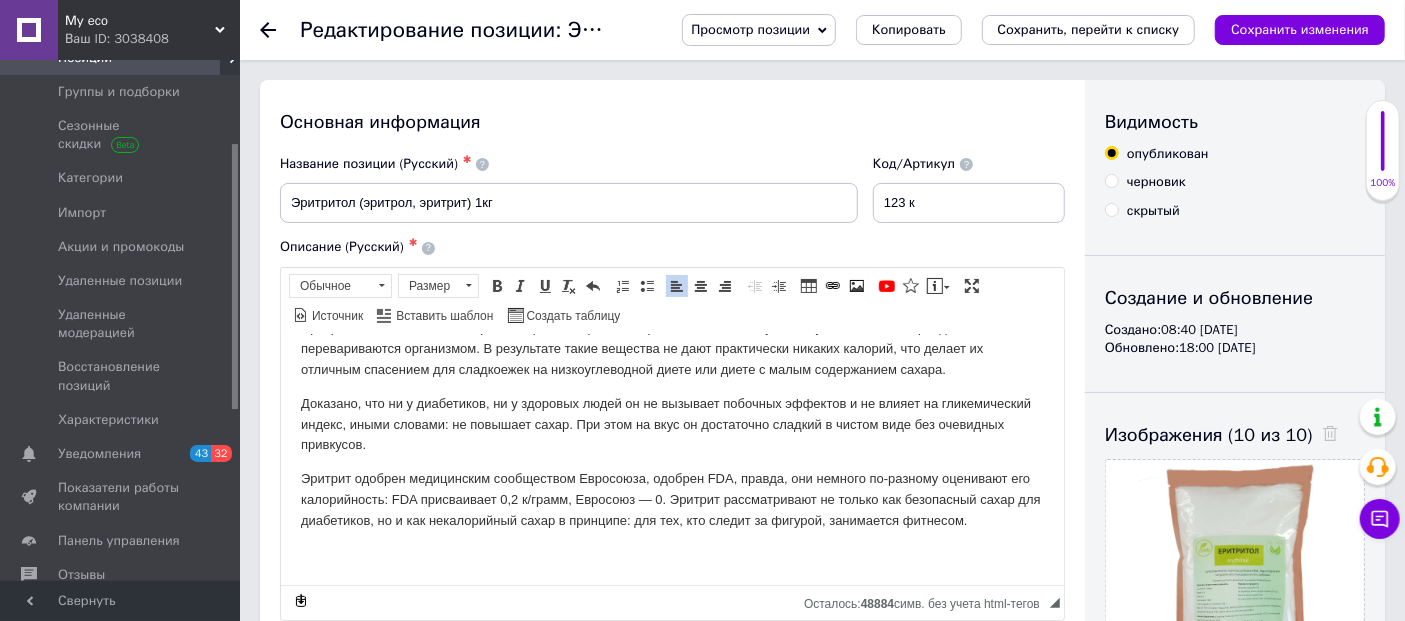 drag, startPoint x: 294, startPoint y: 362, endPoint x: 520, endPoint y: 512, distance: 271.24896 